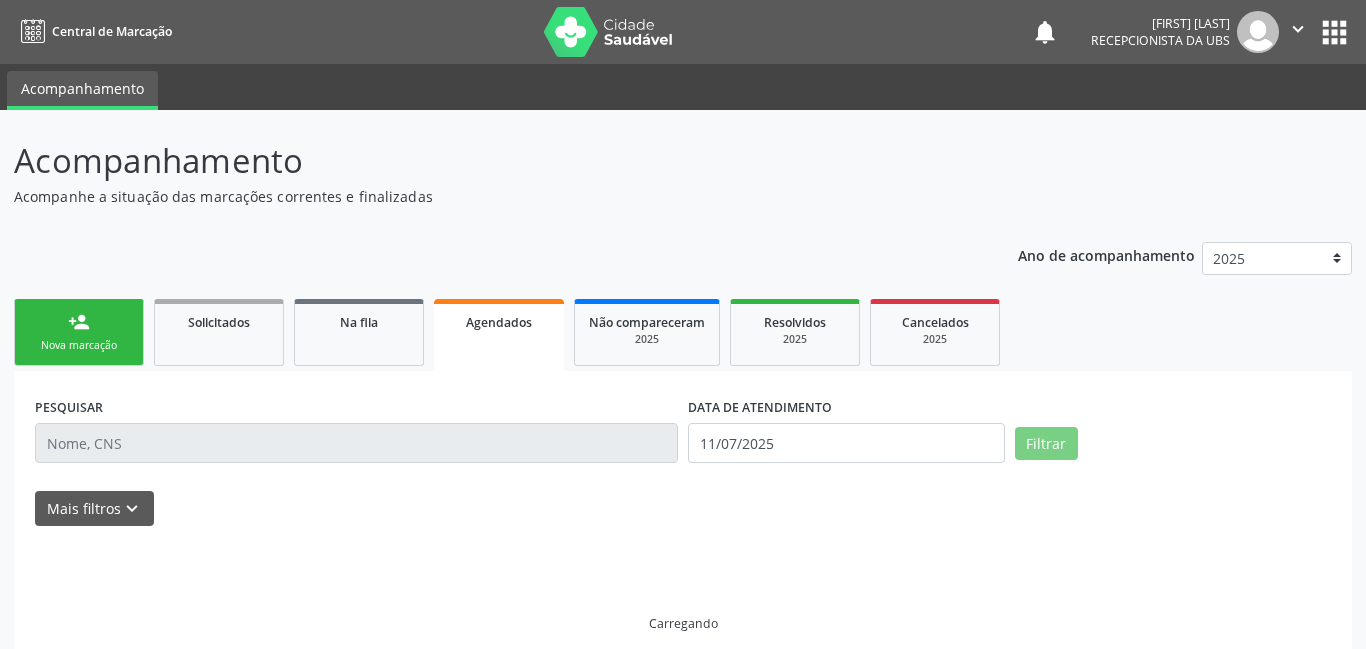 click on "Agendados" at bounding box center [499, 335] 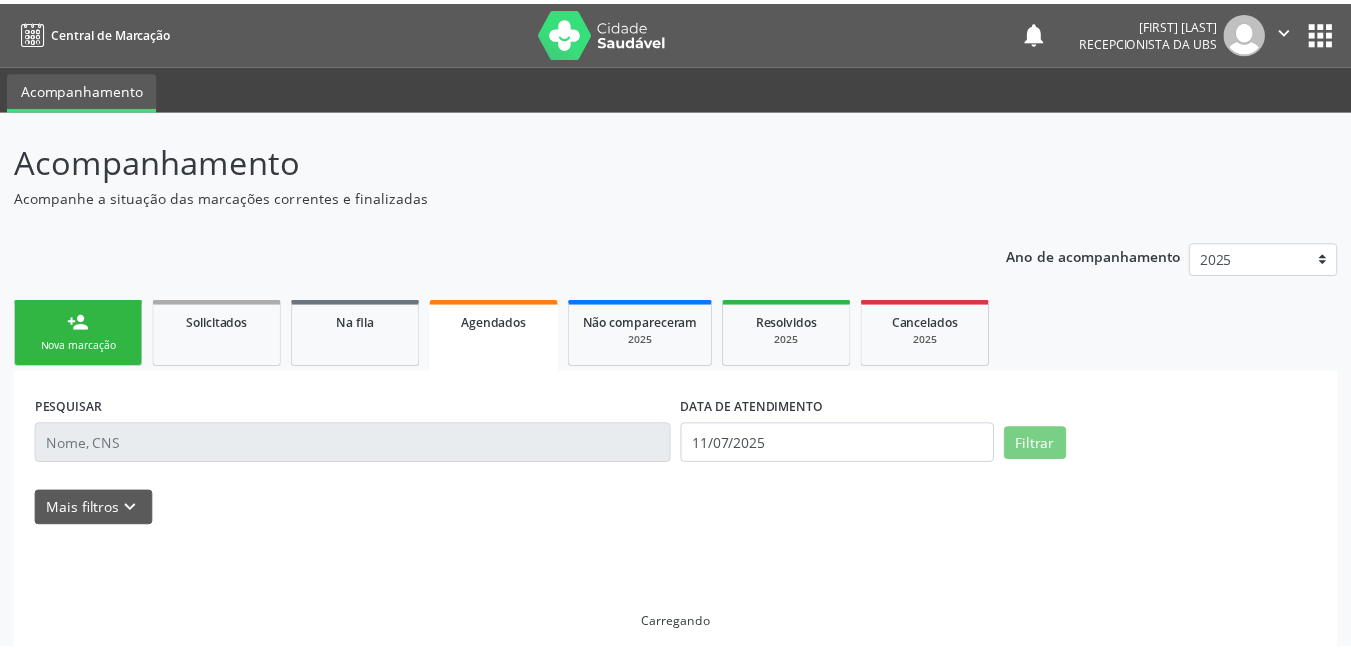 scroll, scrollTop: 0, scrollLeft: 0, axis: both 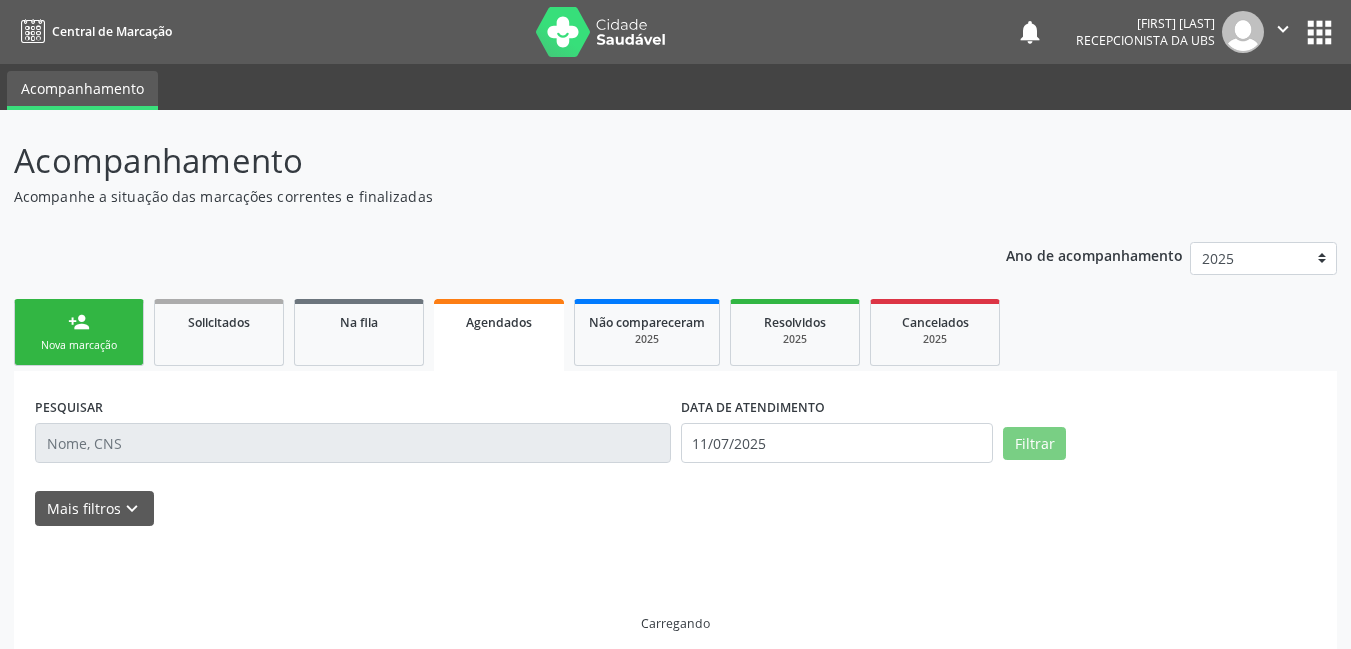 click on "Agendados" at bounding box center (499, 335) 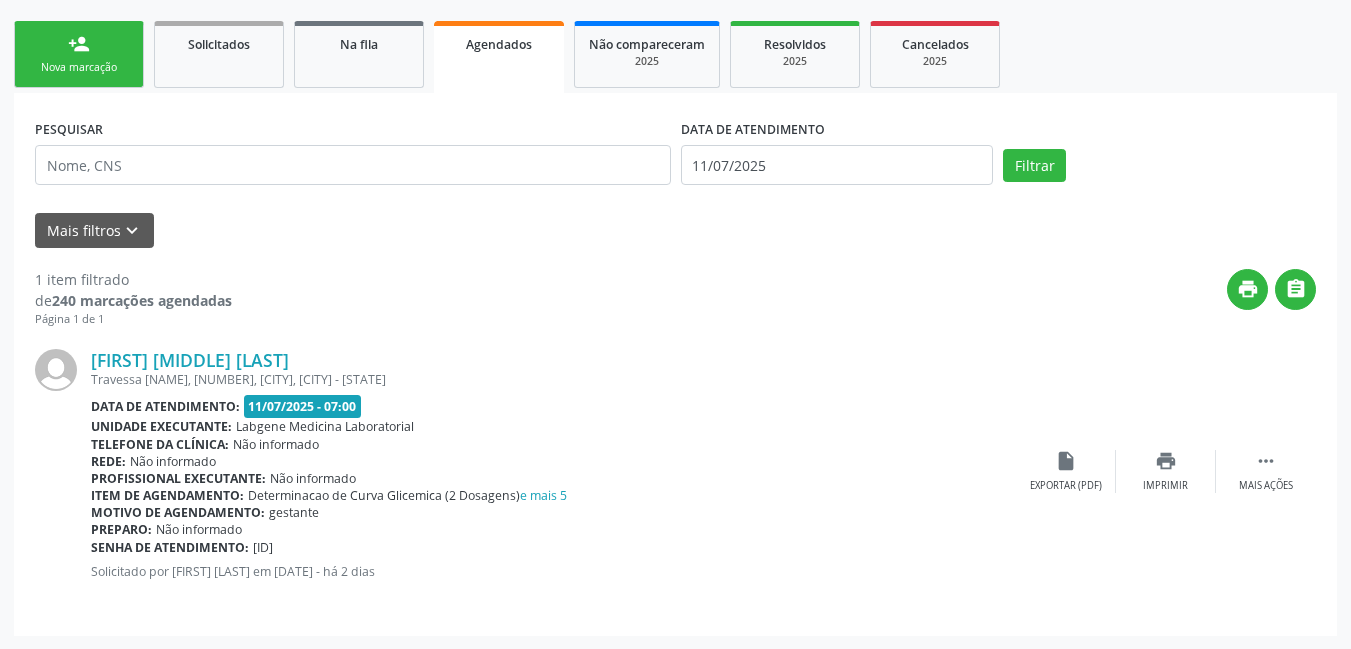 scroll, scrollTop: 279, scrollLeft: 0, axis: vertical 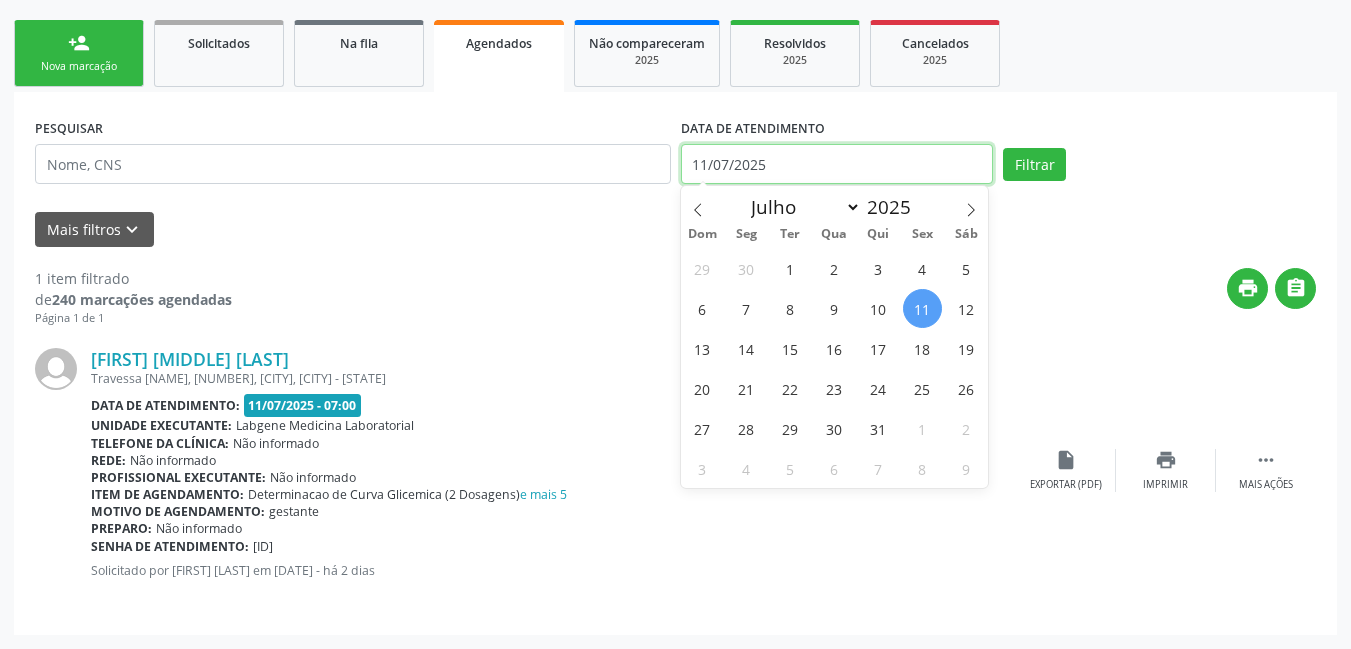 click on "11/07/2025" at bounding box center (837, 164) 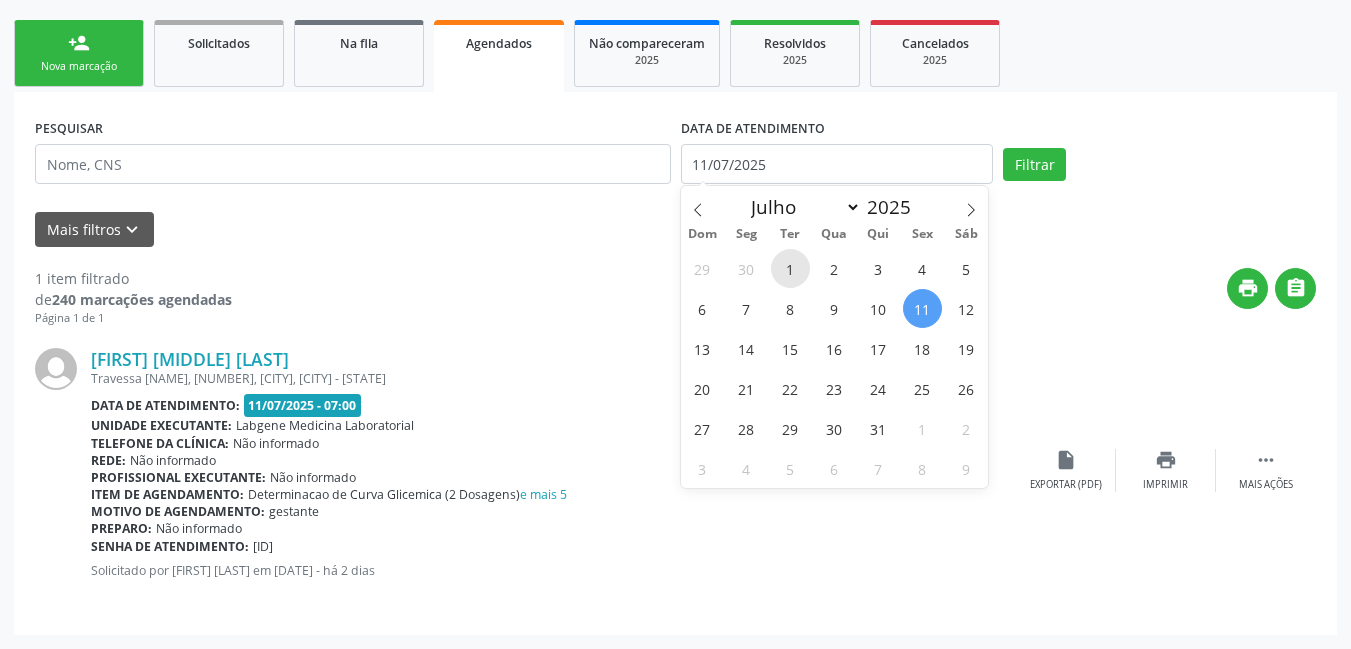click on "1" at bounding box center (790, 268) 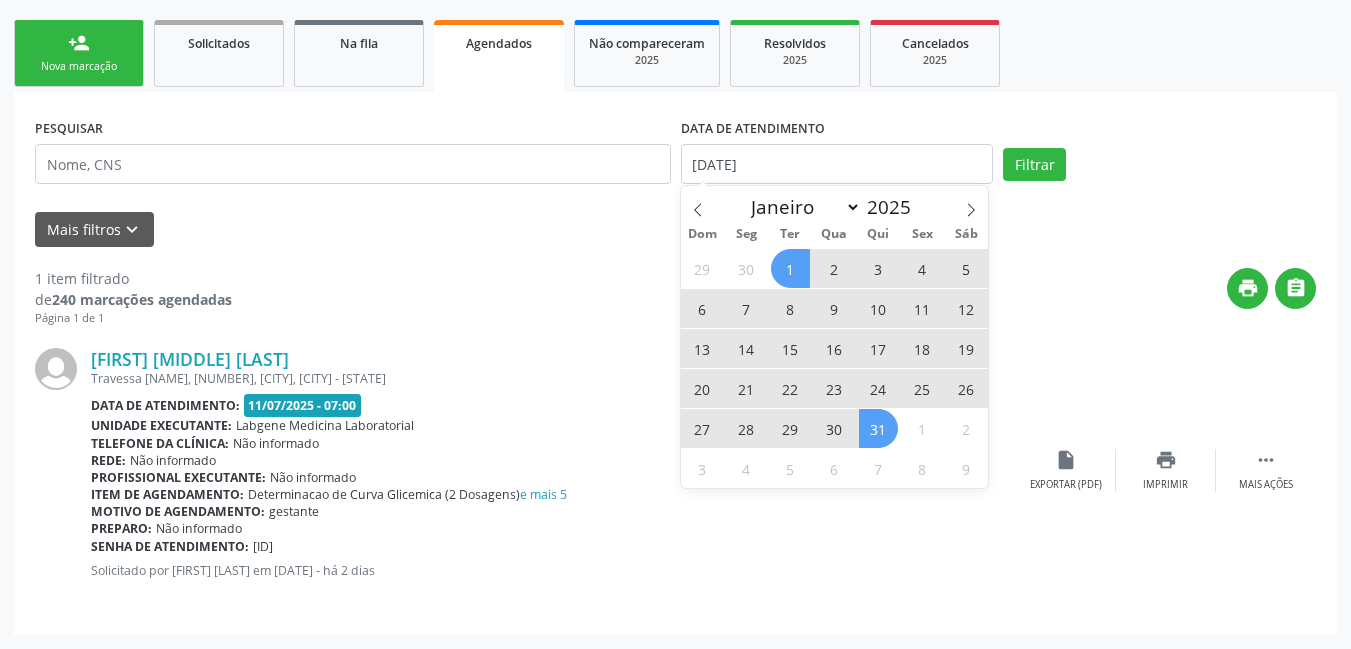 click on "31" at bounding box center [878, 428] 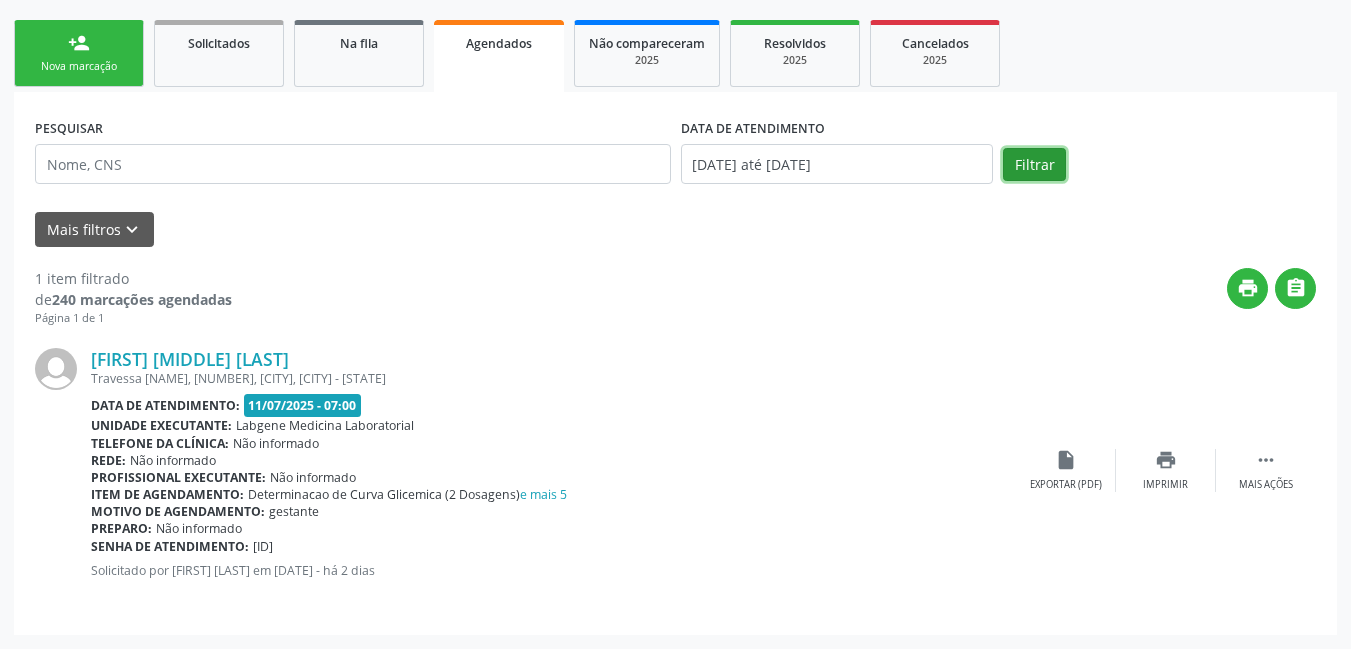 click on "Filtrar" at bounding box center (1034, 165) 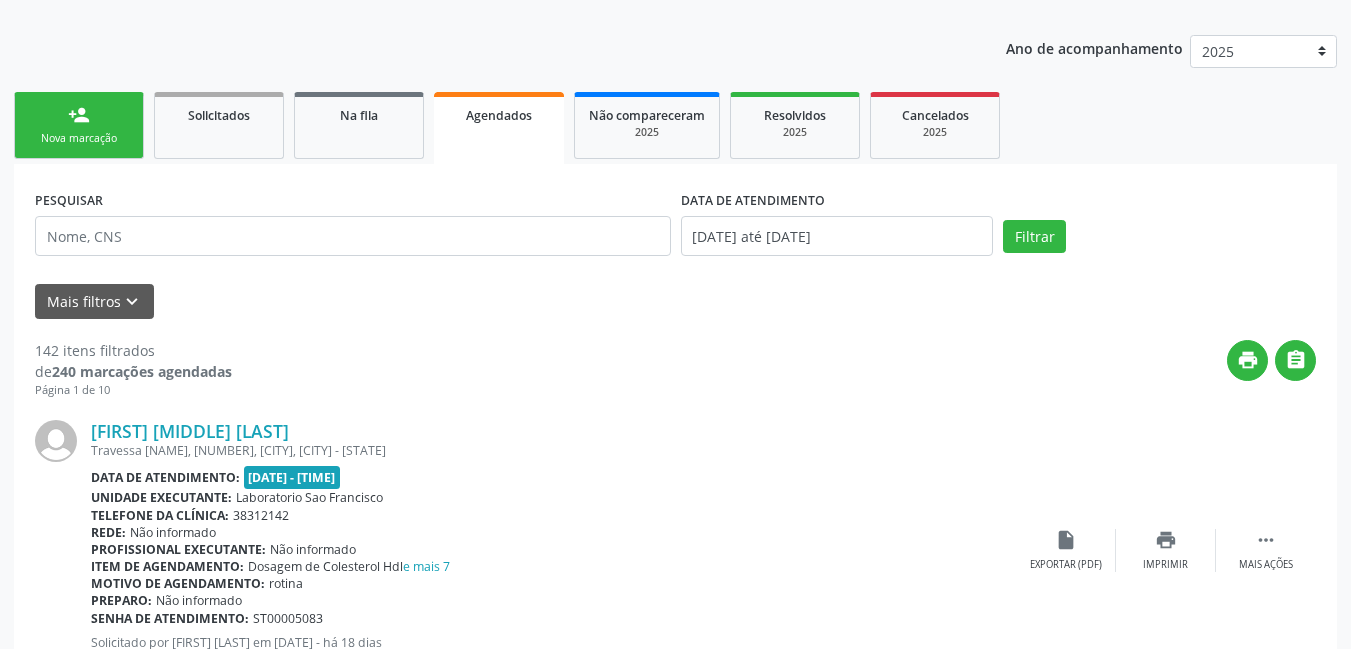 scroll, scrollTop: 179, scrollLeft: 0, axis: vertical 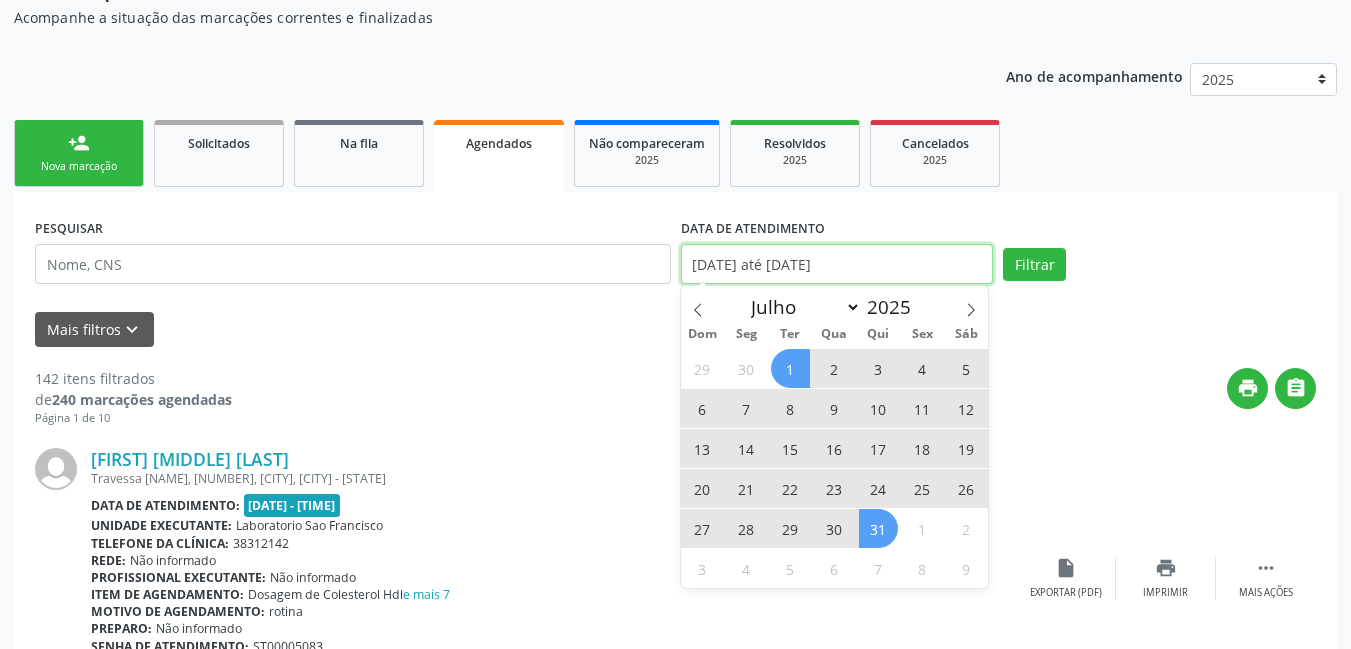 click on "[DATE] até [DATE]" at bounding box center (837, 264) 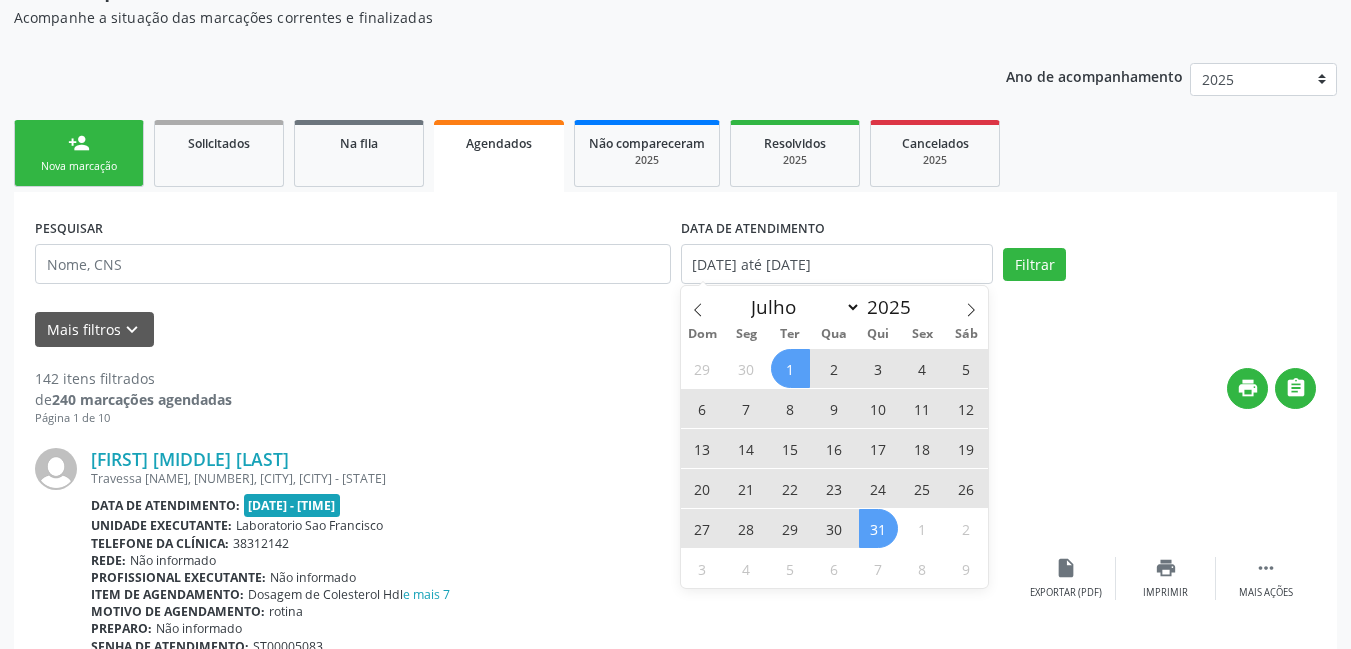 click on "22" at bounding box center [790, 488] 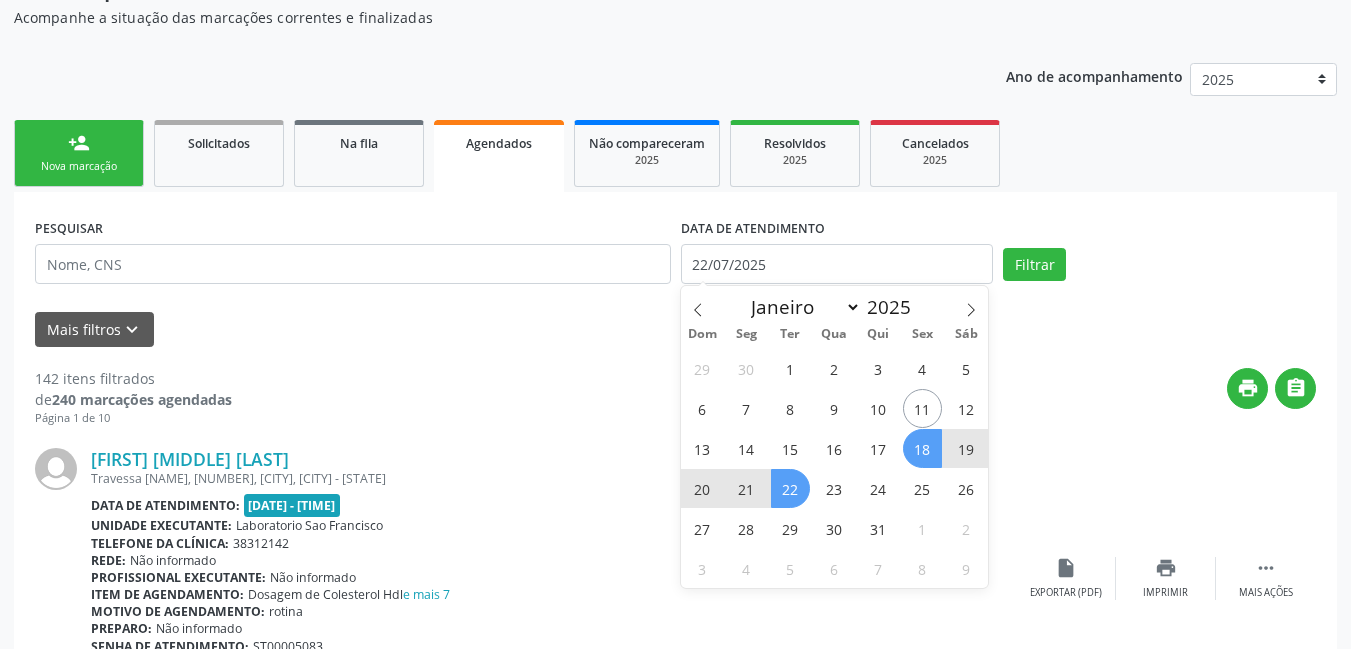click on "18" at bounding box center (922, 448) 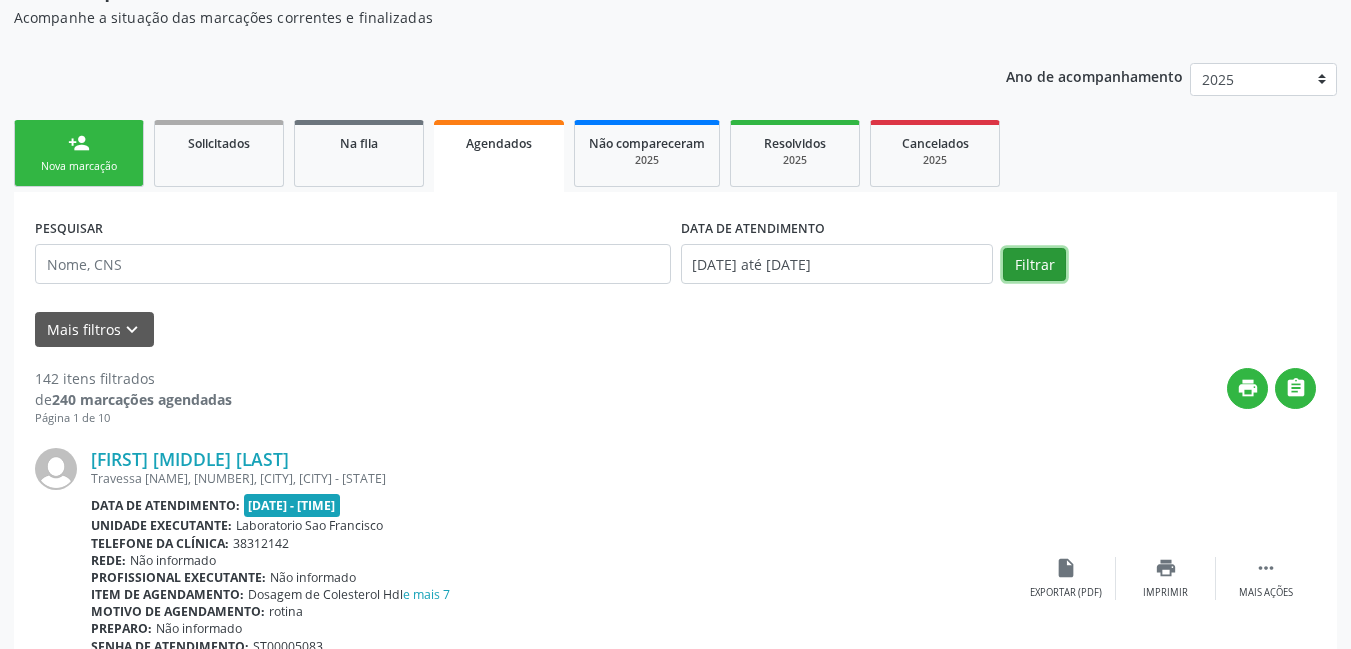 click on "Filtrar" at bounding box center (1034, 265) 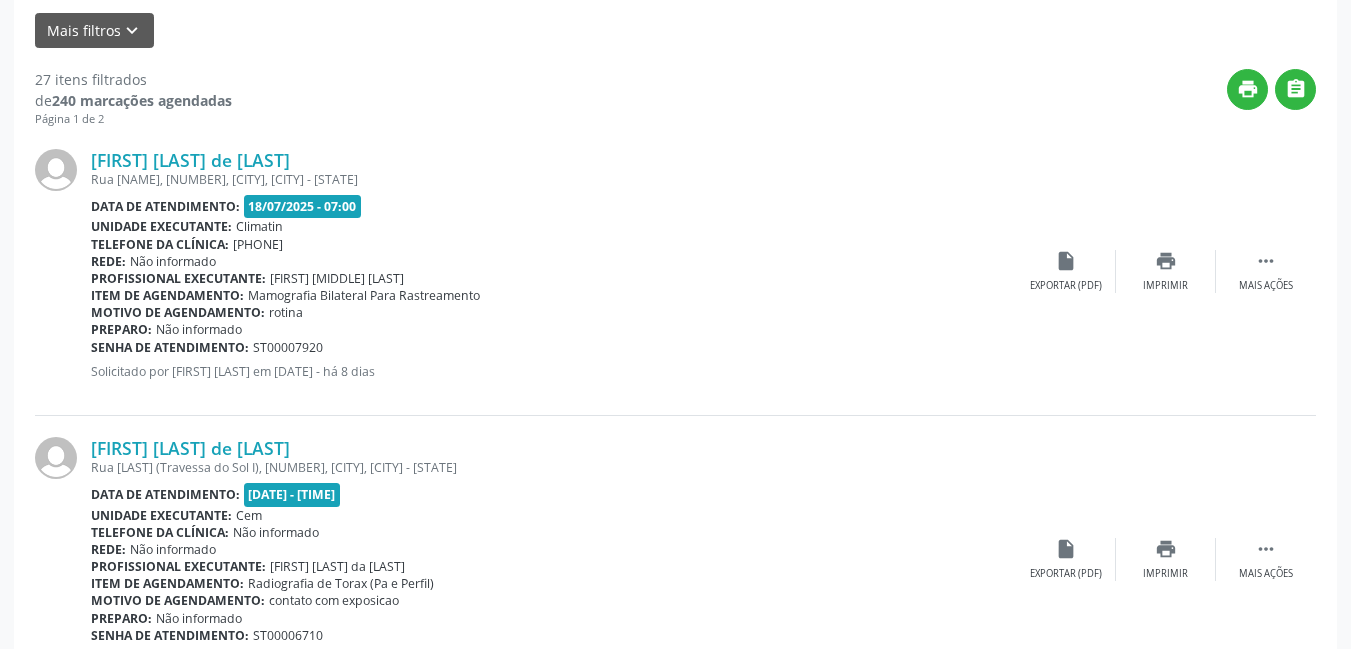 scroll, scrollTop: 479, scrollLeft: 0, axis: vertical 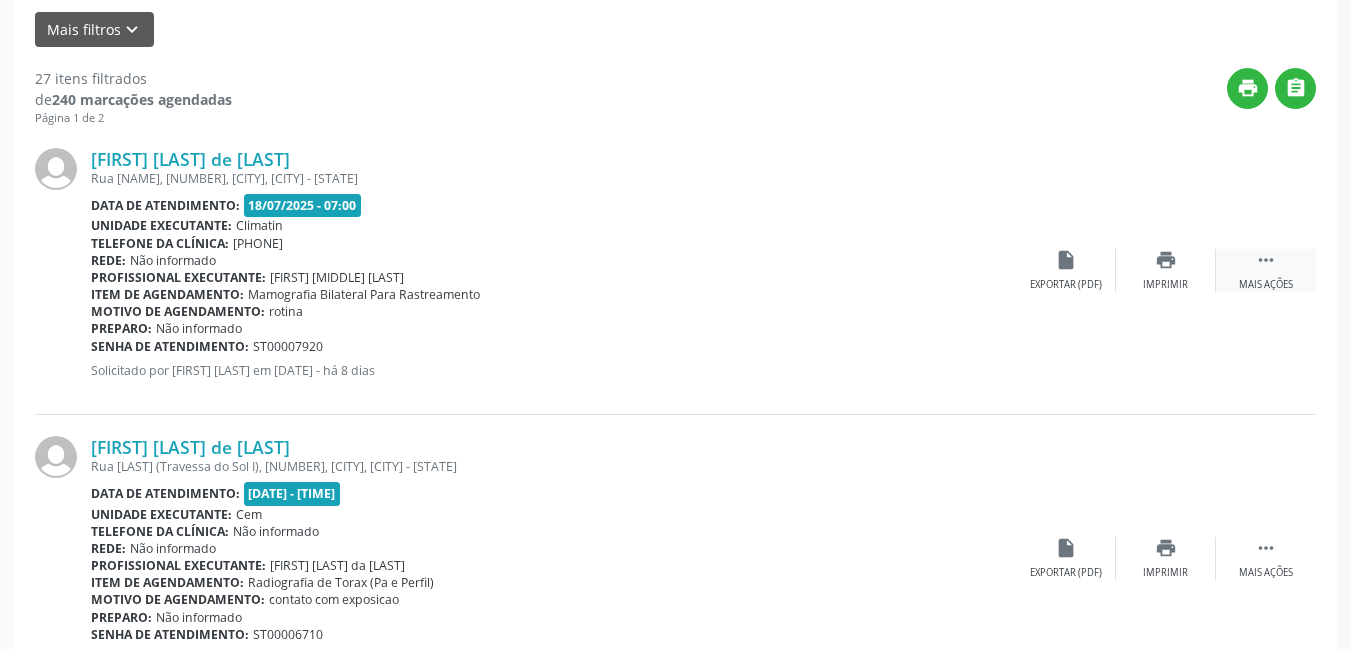 click on "
Mais ações" at bounding box center [1266, 270] 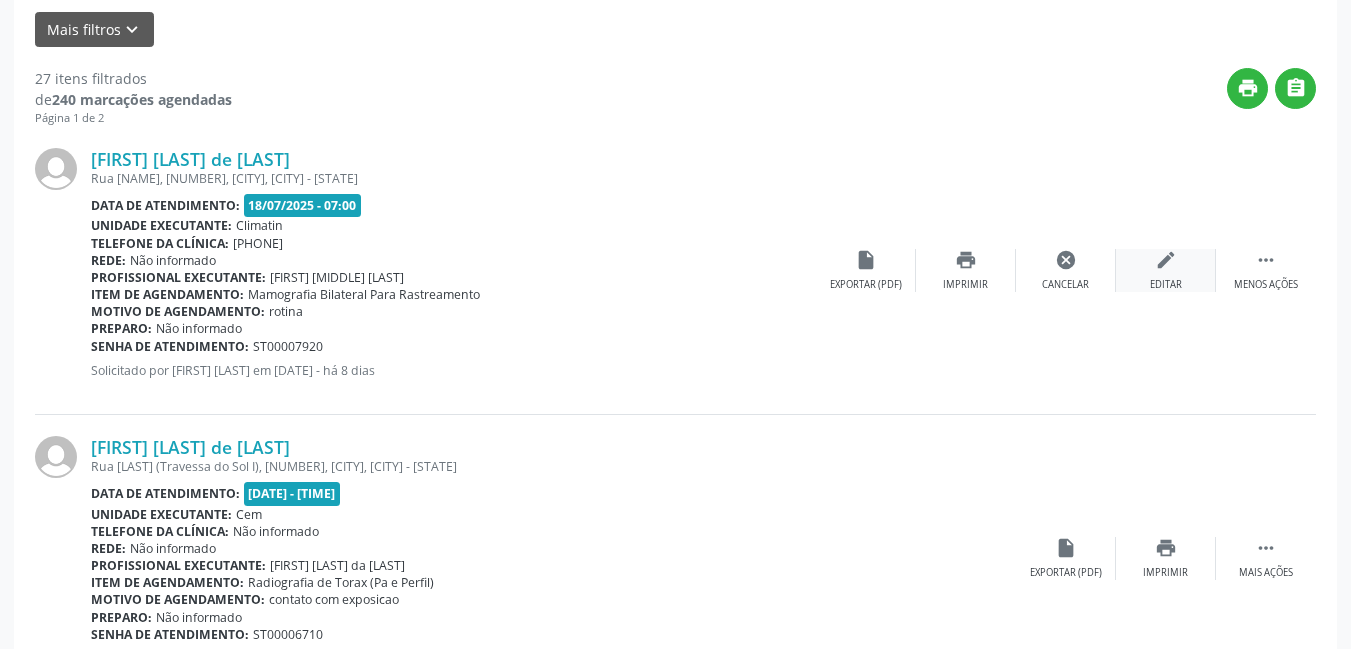 click on "edit
Editar" at bounding box center (1166, 270) 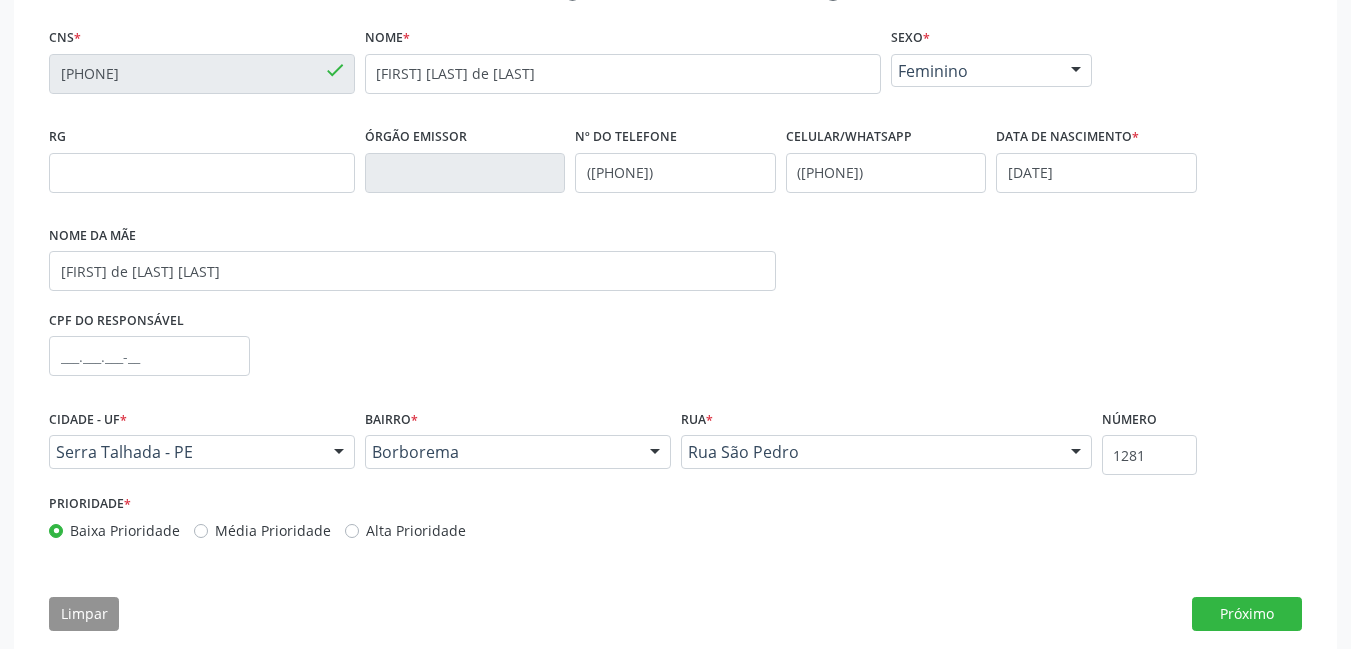scroll, scrollTop: 448, scrollLeft: 0, axis: vertical 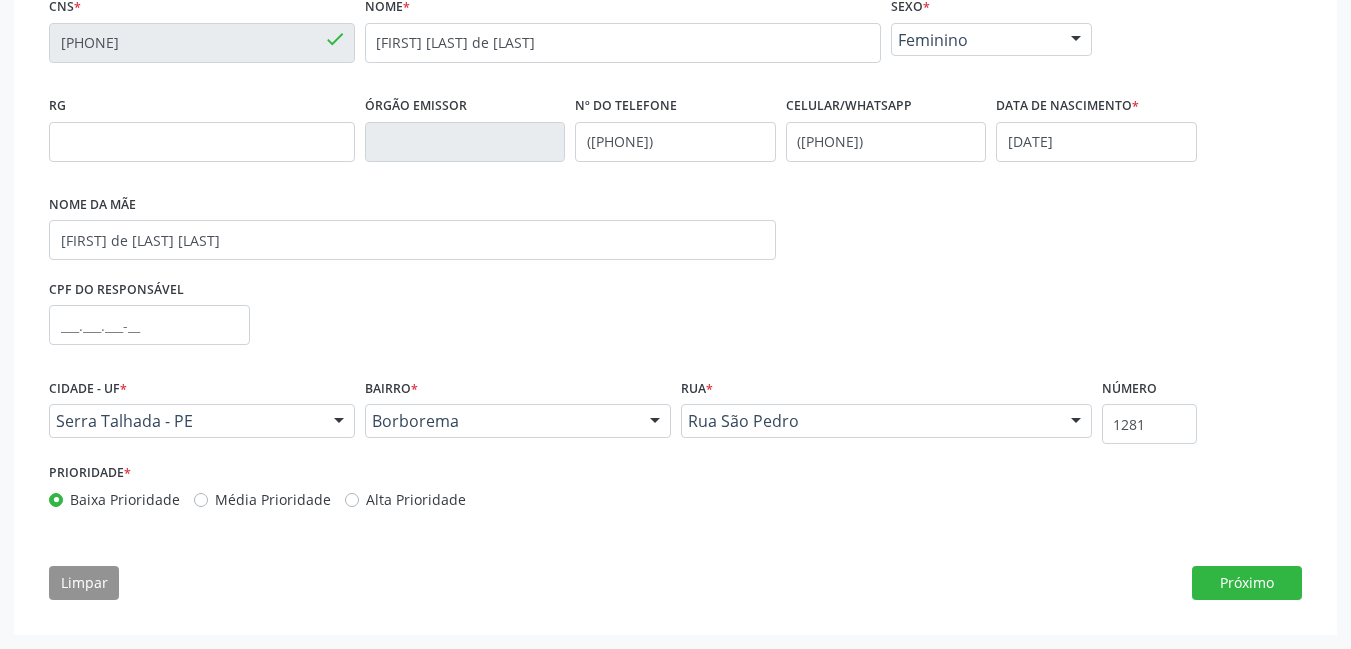 click on "CNS
*
[PHONE]       done
Nome
*
[FIRST] [LAST]
Sexo
*
Feminino         Masculino   Feminino
Nenhum resultado encontrado para: "   "
Não há nenhuma opção para ser exibida.
RG
Órgão emissor
Nº do Telefone
[PHONE]
Celular/WhatsApp
[PHONE]
Data de nascimento
*
[DATE]
Nome da mãe
[FIRST] de [LAST] [LAST]
CPF do responsável
Cidade - UF
*
[CITY] - [STATE]         [CITY] - [STATE]
Nenhum resultado encontrado para: "   "
Nenhuma opção encontrada
Bairro
*
[CITY]         [CITY]   [CITY]   [CITY]   [CITY]   [CITY]   [CITY]   [CITY]   [CITY]   [CITY]   [CITY]" at bounding box center (675, 303) 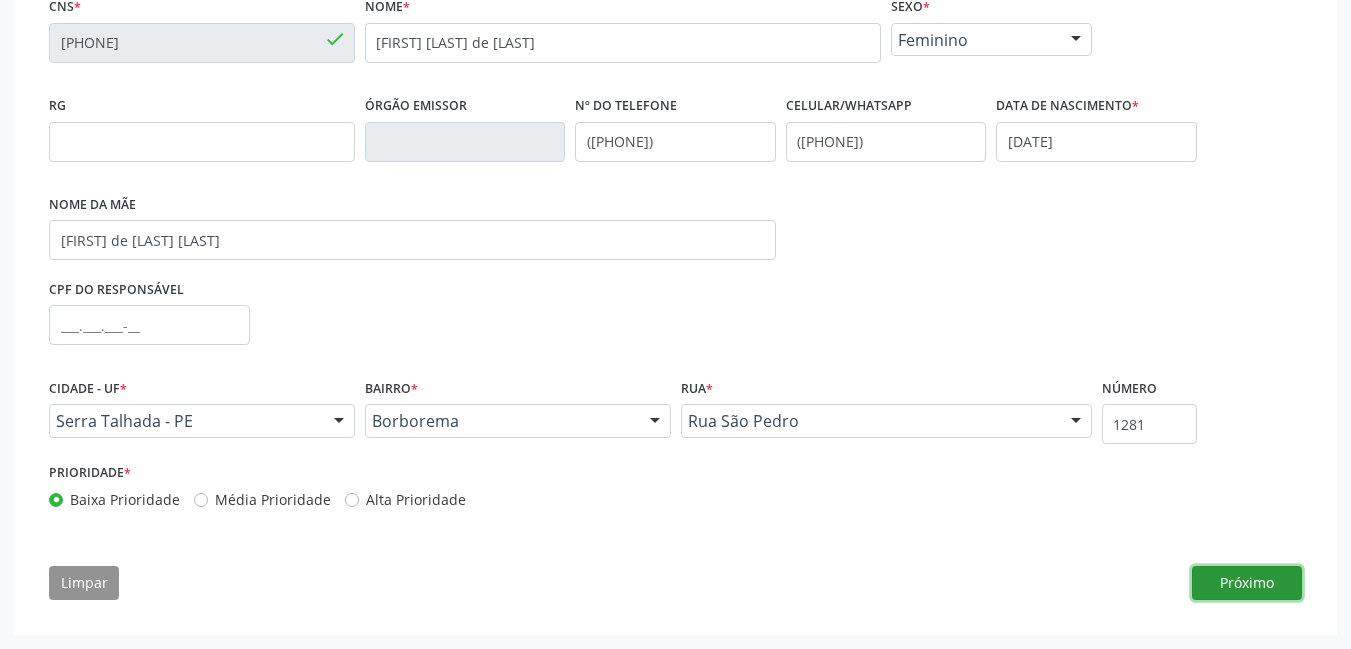 click on "Próximo" at bounding box center (1247, 583) 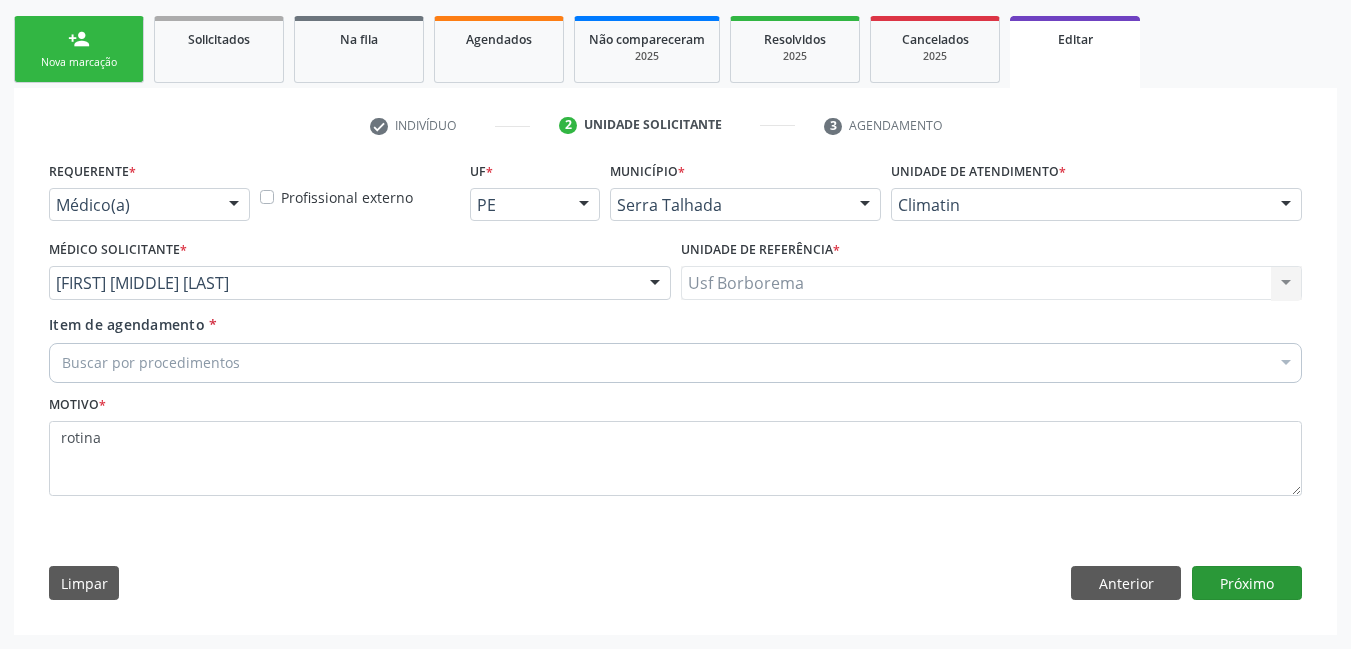 scroll, scrollTop: 283, scrollLeft: 0, axis: vertical 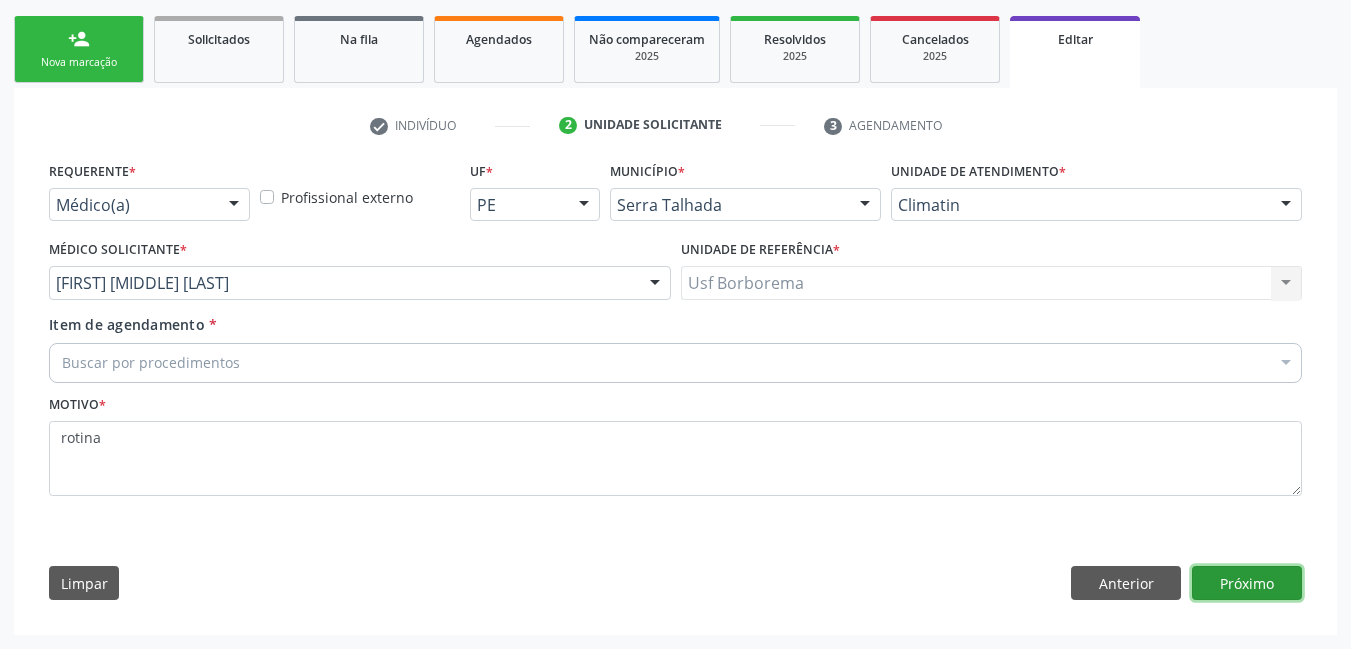 click on "Próximo" at bounding box center [1247, 583] 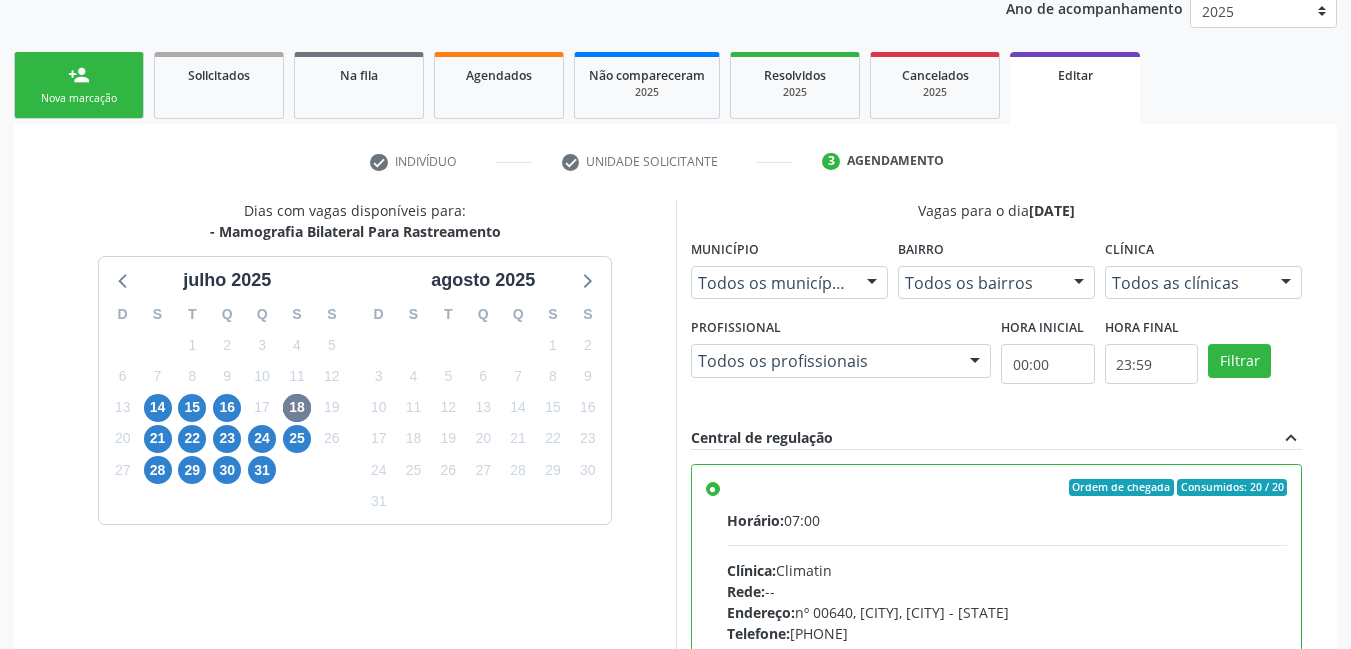 scroll, scrollTop: 283, scrollLeft: 0, axis: vertical 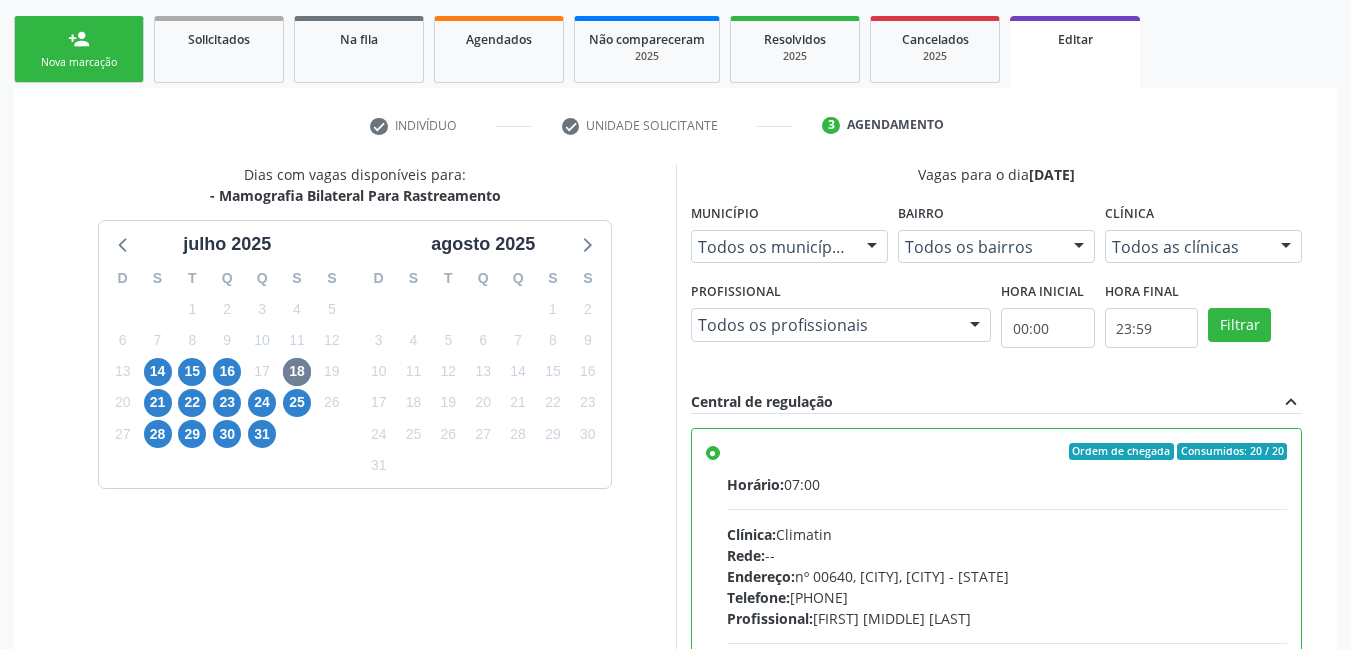 click on "Todos as clínicas" at bounding box center (1203, 247) 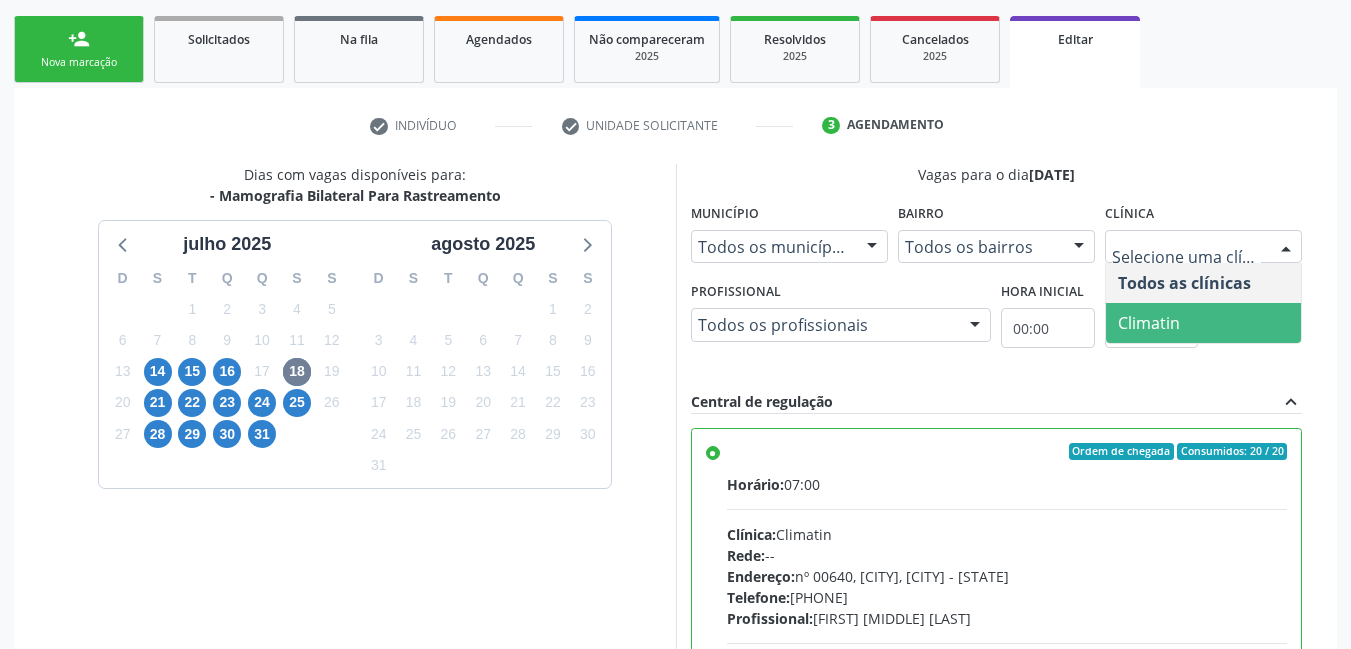 click on "Climatin" at bounding box center [1203, 323] 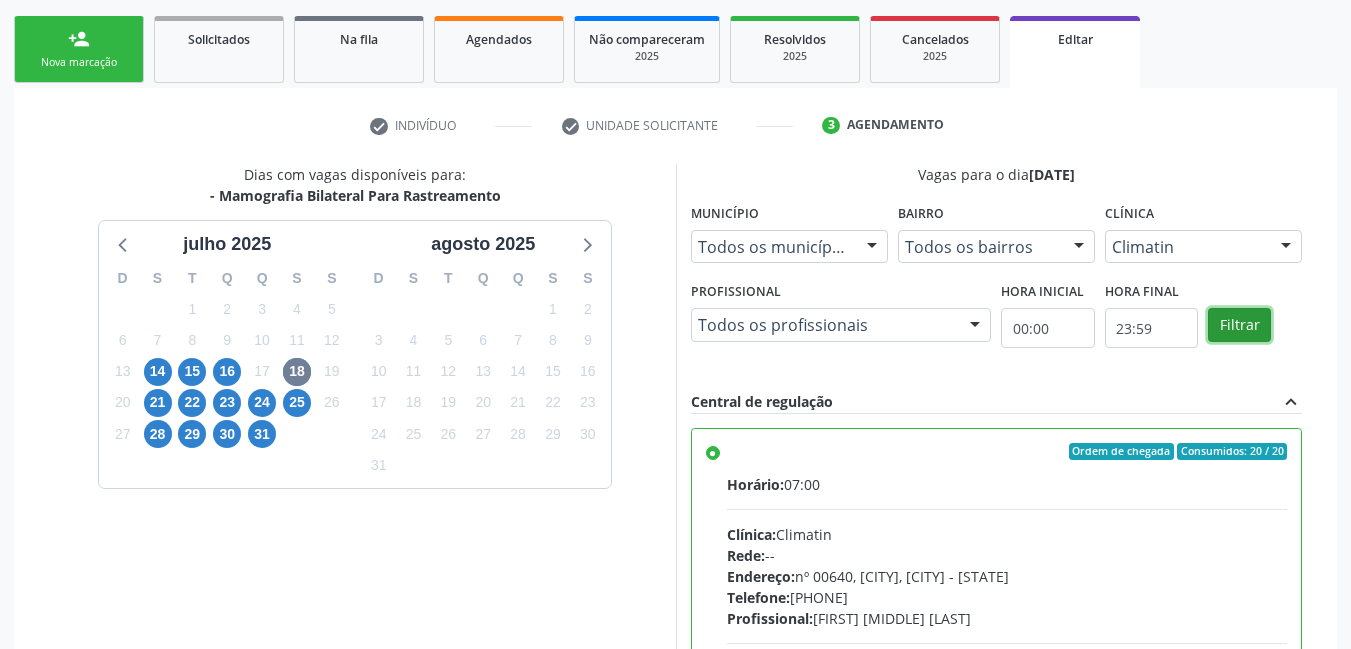 click on "Filtrar" at bounding box center [1239, 325] 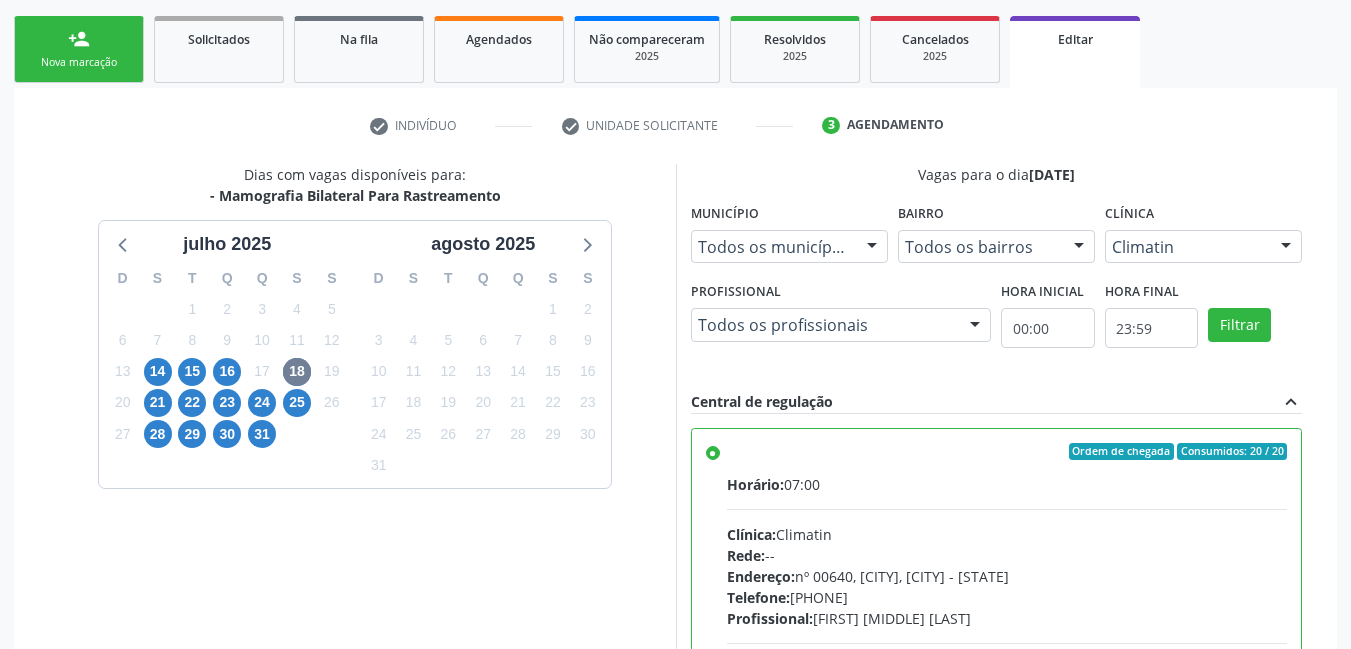 click on "Ordem de chegada
Consumidos: 20 / 20
Horário:   [TIME]
Clínica:  Climatin
Rede:
--
Endereço:   nº 00640, [CITY], [CITY] - [STATE]
Telefone:   [PHONE]
Profissional:
[FIRST] [MIDDLE] [LAST]
Informações adicionais sobre o atendimento
Idade de atendimento:
de 0 a 120 anos
Gênero(s) atendido(s):
Masculino e Feminino
Informações adicionais:
--" at bounding box center [997, 596] 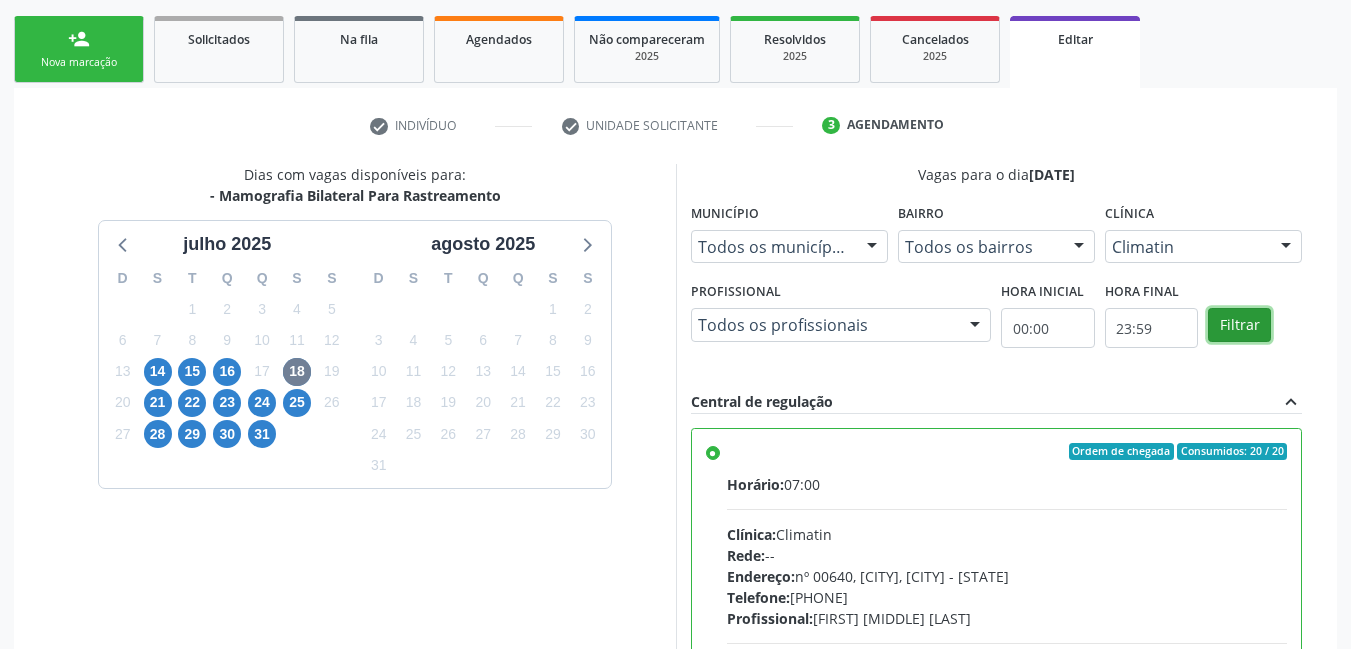 click on "Filtrar" at bounding box center (1239, 325) 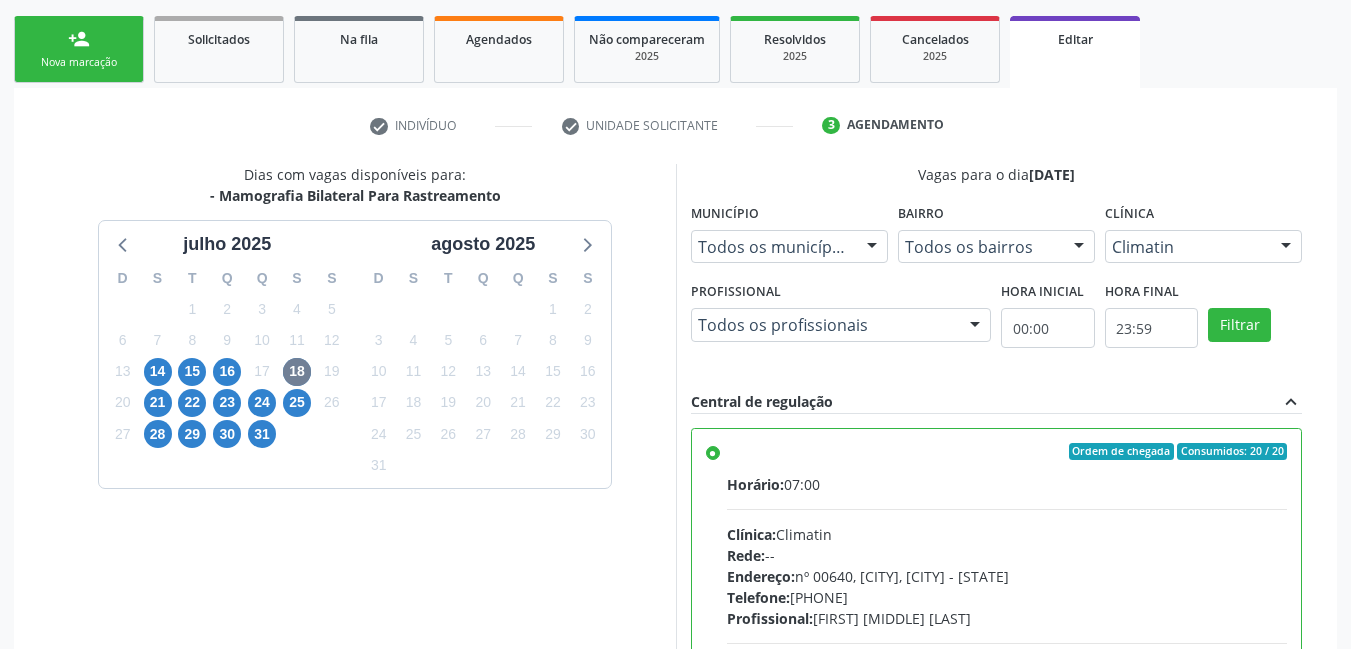 click on "Horário:" at bounding box center [755, 484] 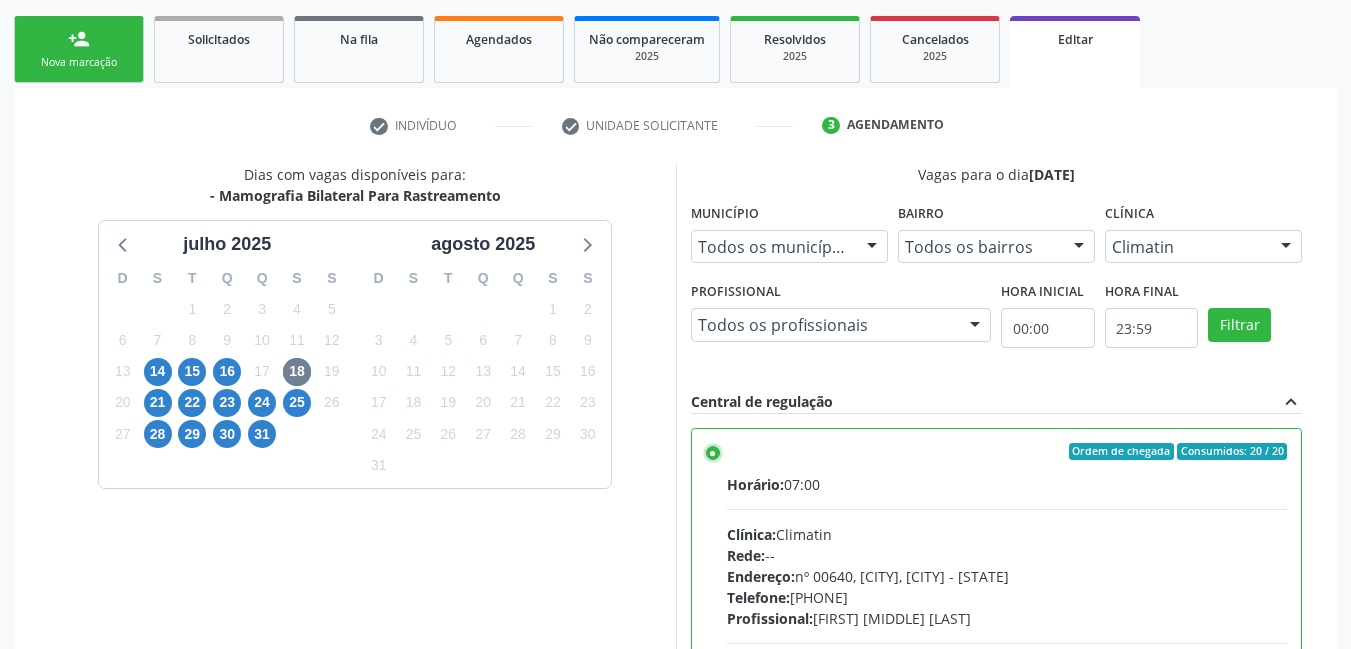 click on "Ordem de chegada
Consumidos: 20 / 20
Horário:   [TIME]
Clínica:  Climatin
Rede:
--
Endereço:   nº 00640, [CITY], [CITY] - [STATE]
Telefone:   [PHONE]
Profissional:
[FIRST] [MIDDLE] [LAST]
Informações adicionais sobre o atendimento
Idade de atendimento:
de 0 a 120 anos
Gênero(s) atendido(s):
Masculino e Feminino
Informações adicionais:
--" at bounding box center [713, 452] 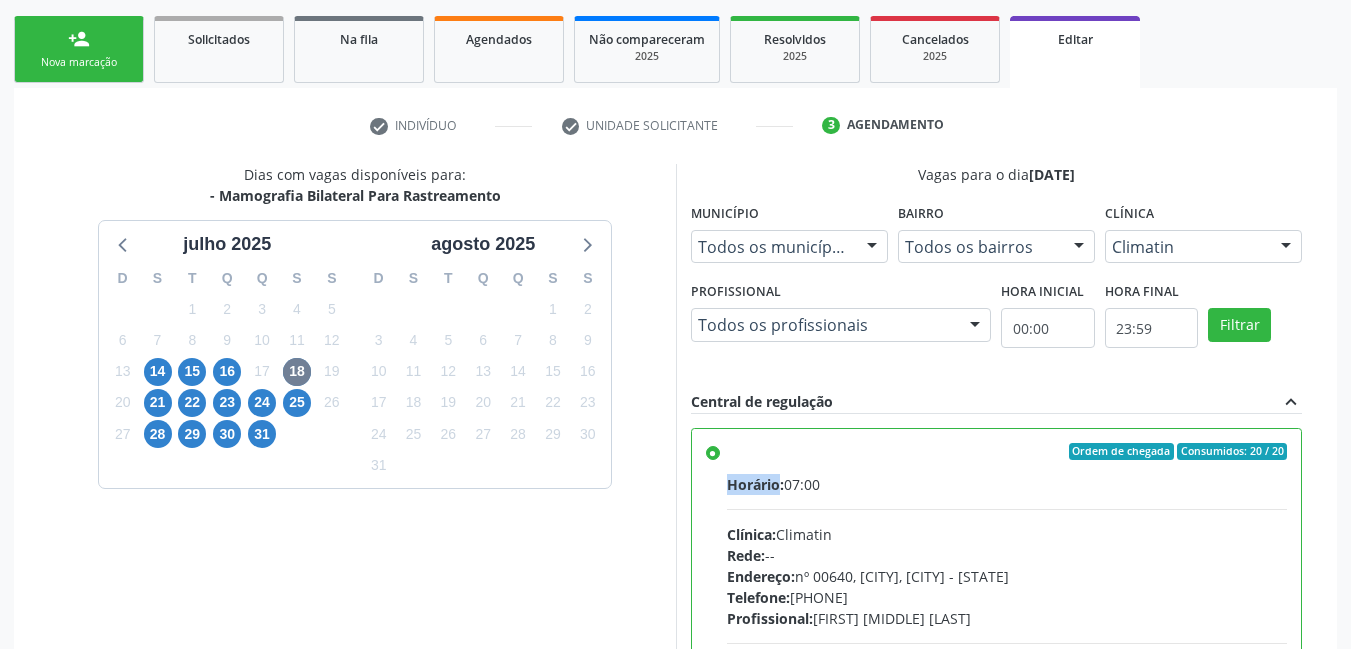 click on "Horário:" at bounding box center [755, 484] 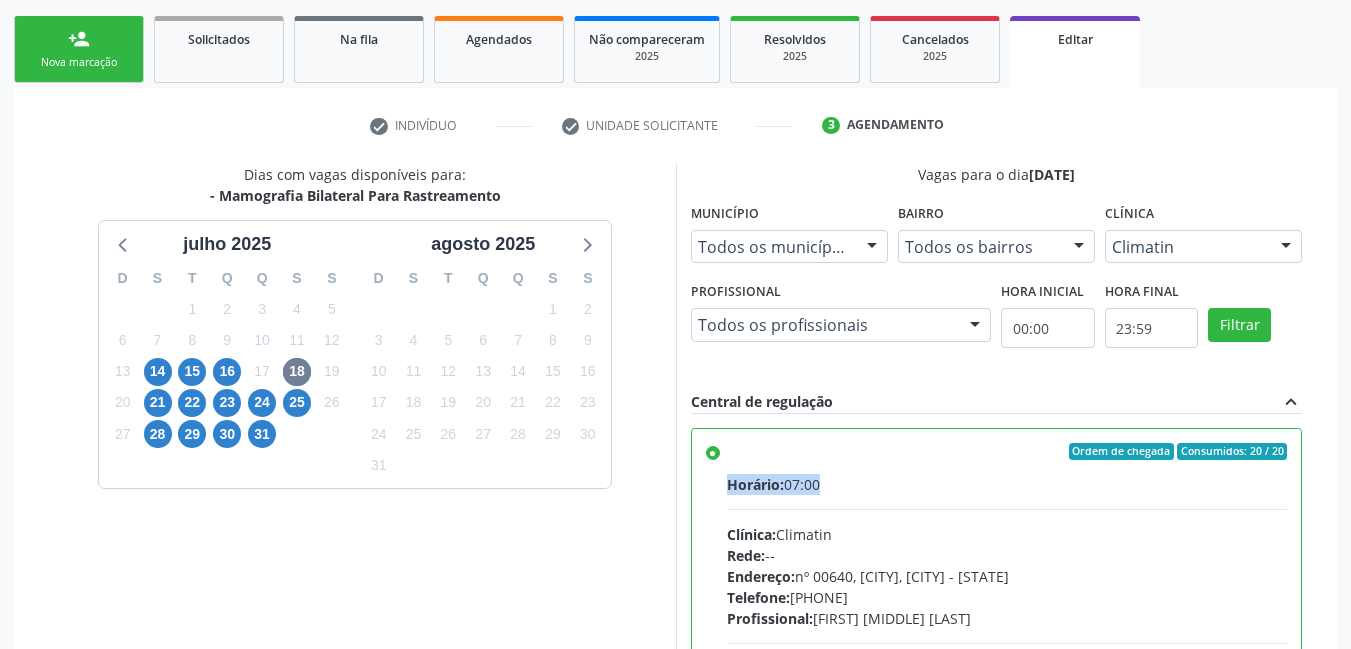 click on "Horário:" at bounding box center (755, 484) 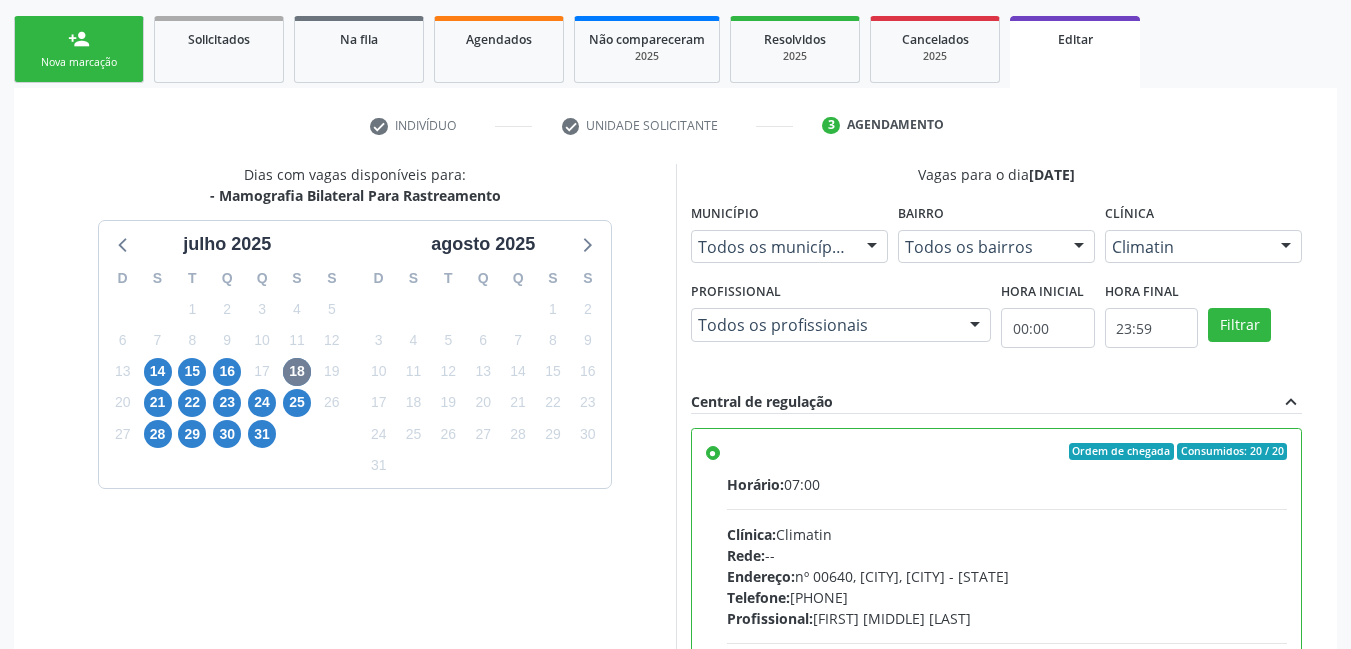 click on "Ordem de chegada
Consumidos: 20 / 20
Horário:   [TIME]
Clínica:  Climatin
Rede:
--
Endereço:   nº 00640, [CITY], [CITY] - [STATE]
Telefone:   [PHONE]
Profissional:
[FIRST] [MIDDLE] [LAST]
Informações adicionais sobre o atendimento
Idade de atendimento:
de 0 a 120 anos
Gênero(s) atendido(s):
Masculino e Feminino
Informações adicionais:
--
Preparo" at bounding box center (997, 663) 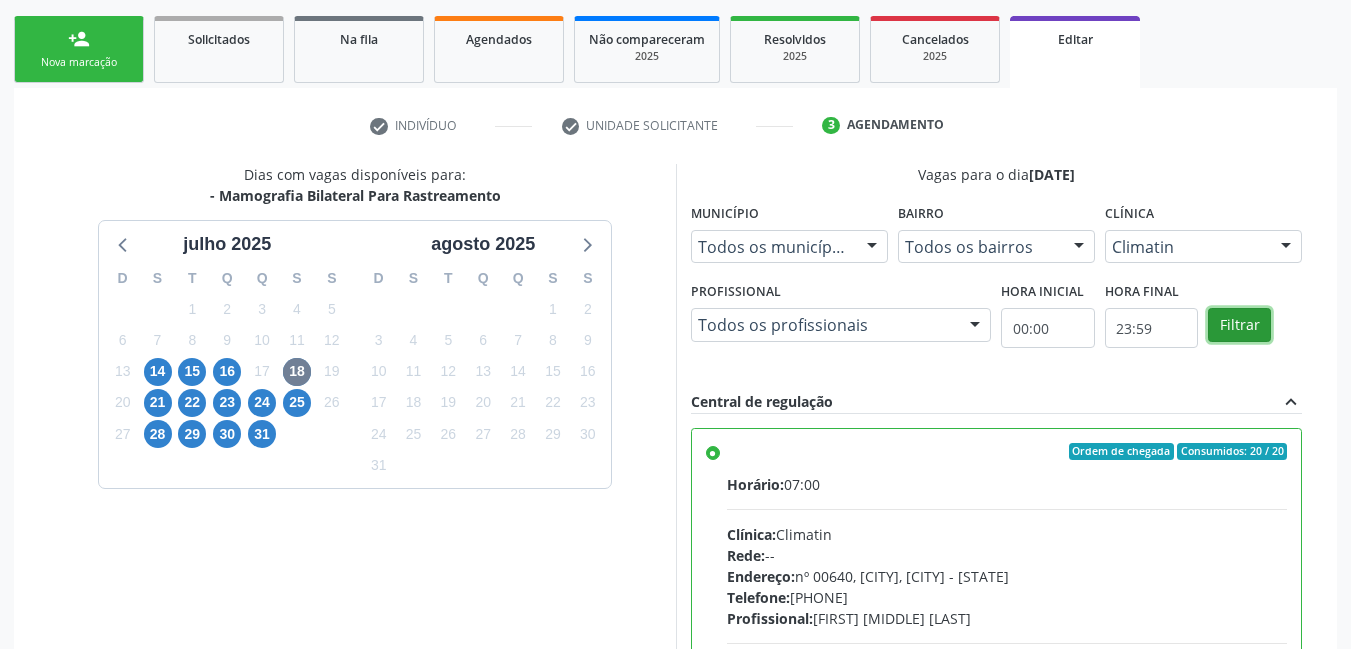click on "Filtrar" at bounding box center [1239, 325] 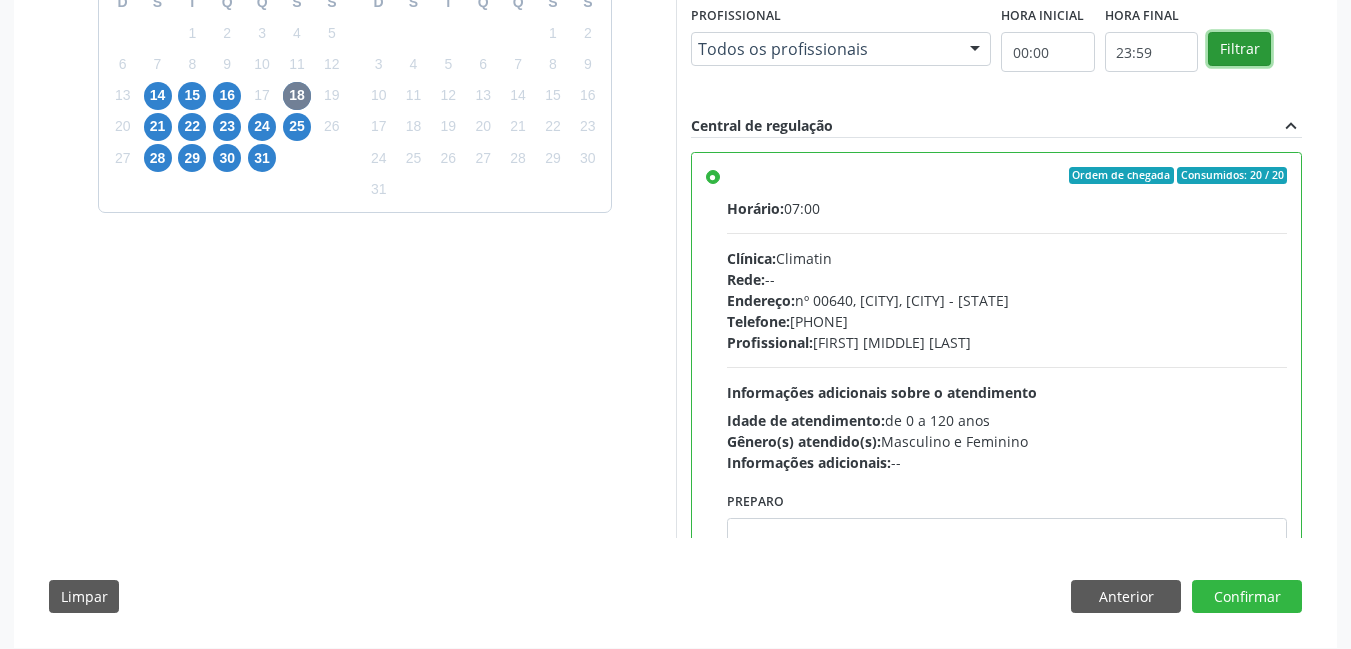 scroll, scrollTop: 572, scrollLeft: 0, axis: vertical 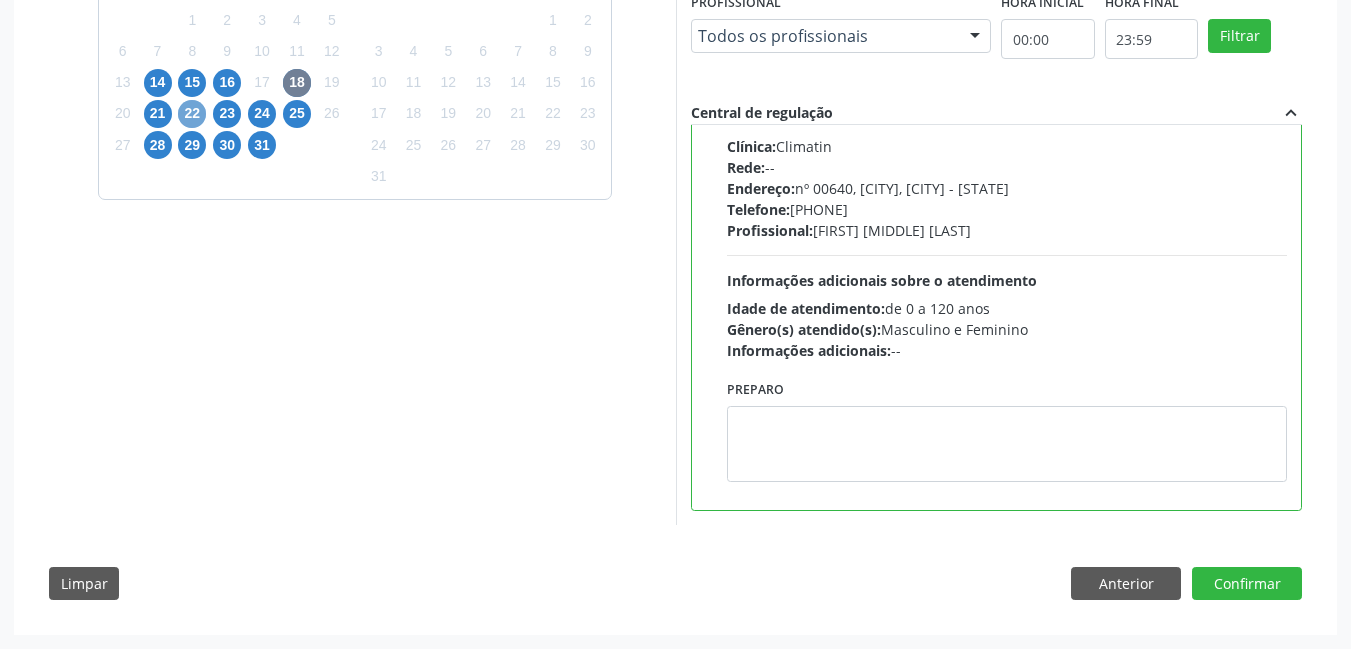 click on "22" at bounding box center (192, 114) 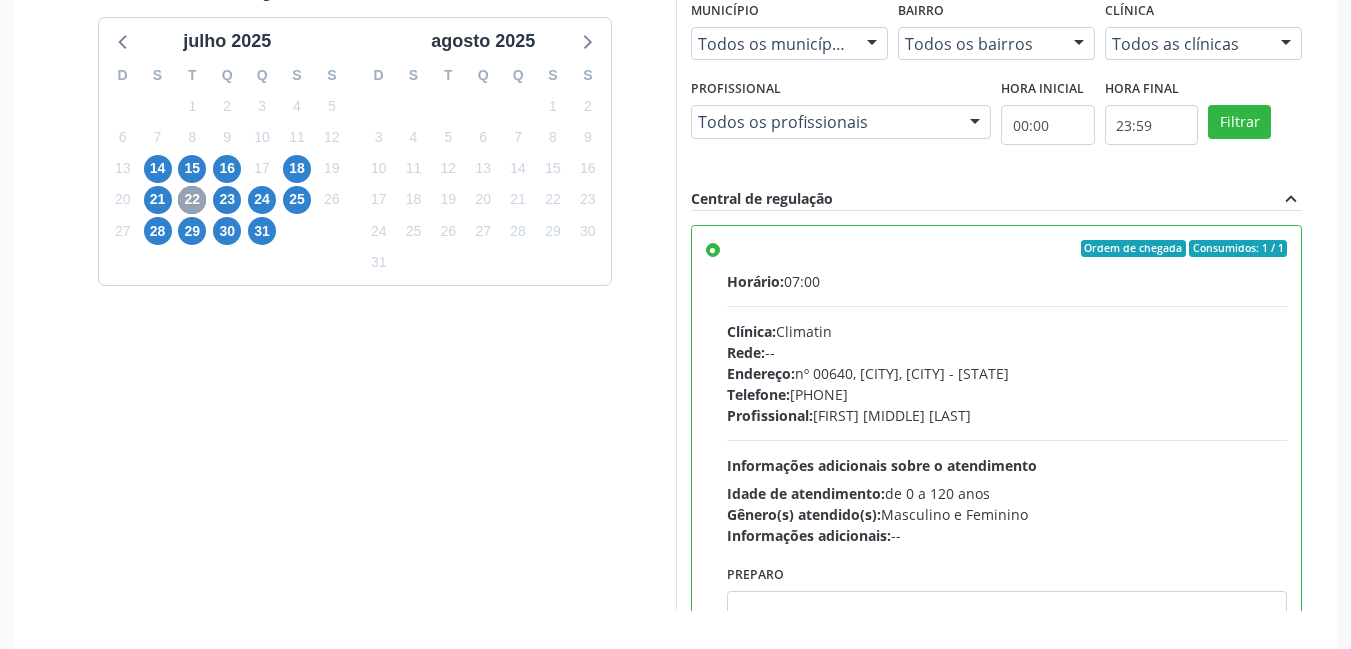 scroll, scrollTop: 372, scrollLeft: 0, axis: vertical 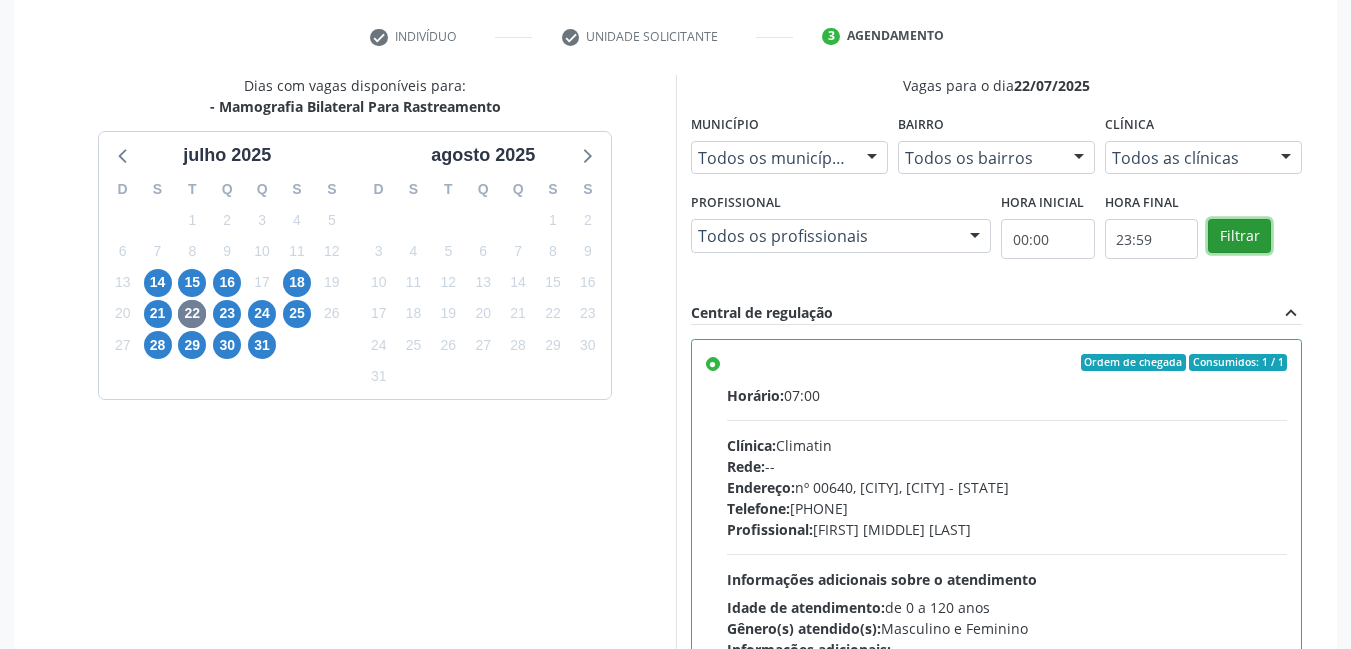 click on "Filtrar" at bounding box center [1239, 236] 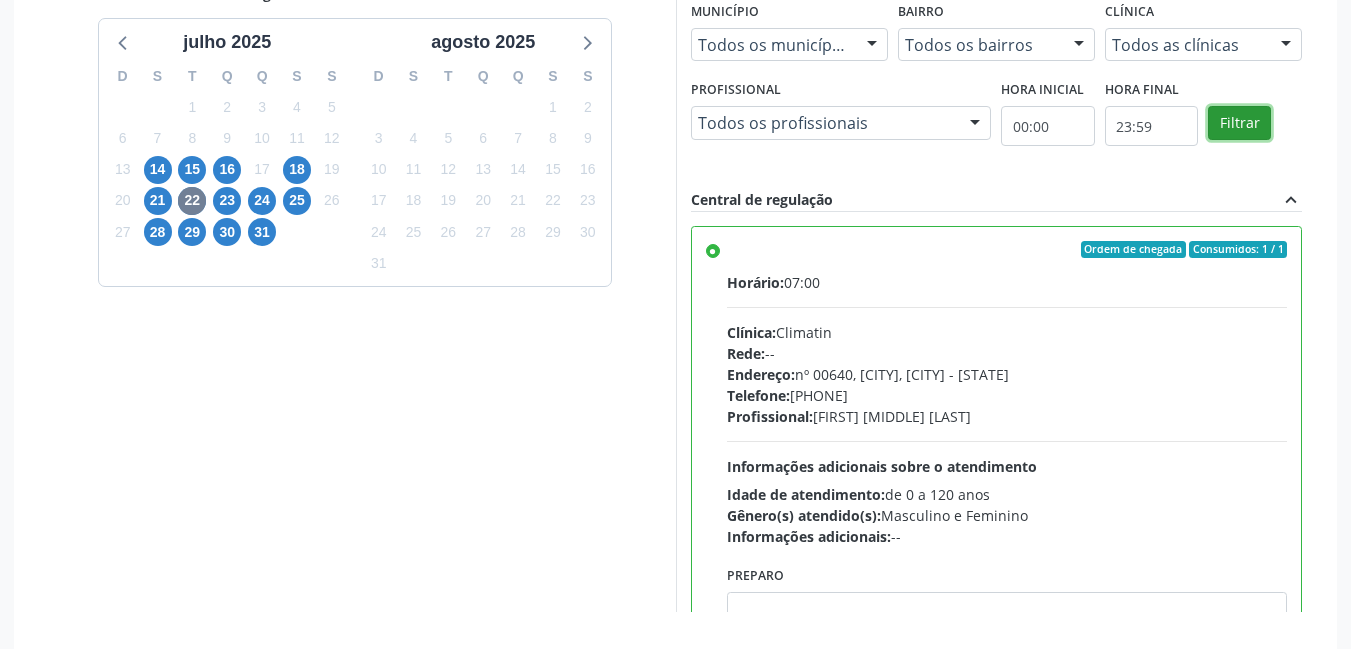 scroll, scrollTop: 572, scrollLeft: 0, axis: vertical 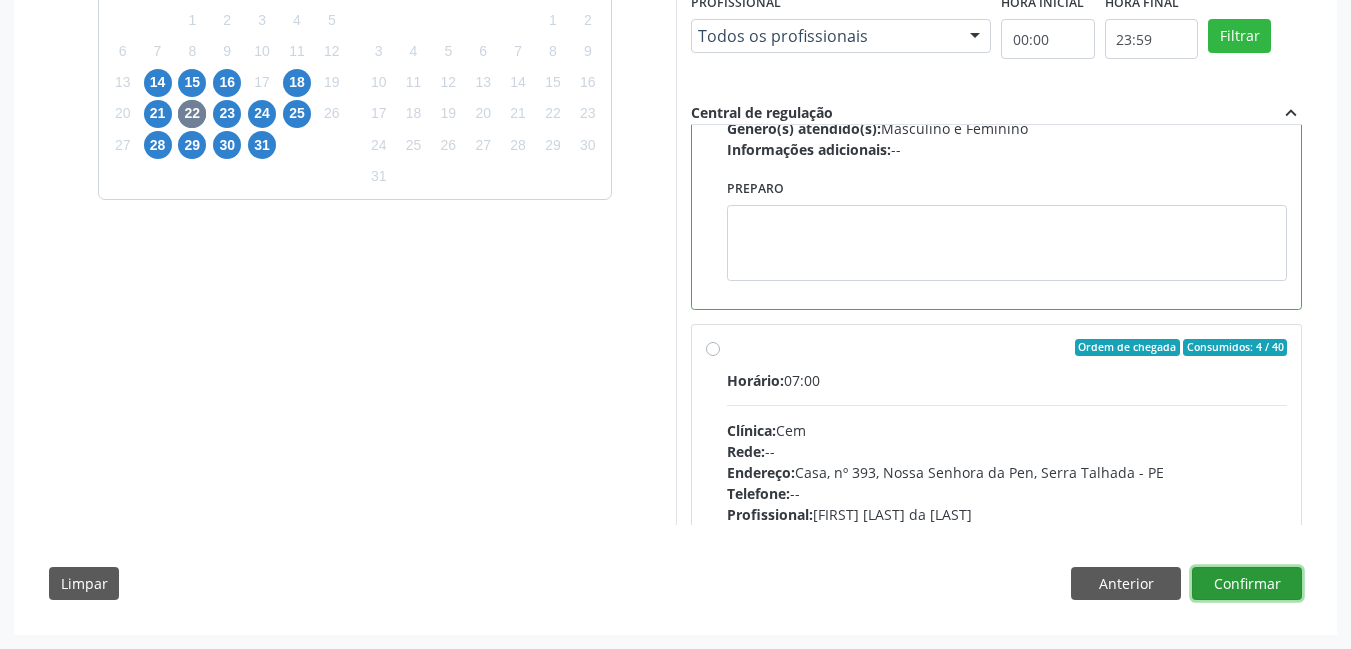 click on "Confirmar" at bounding box center [1247, 584] 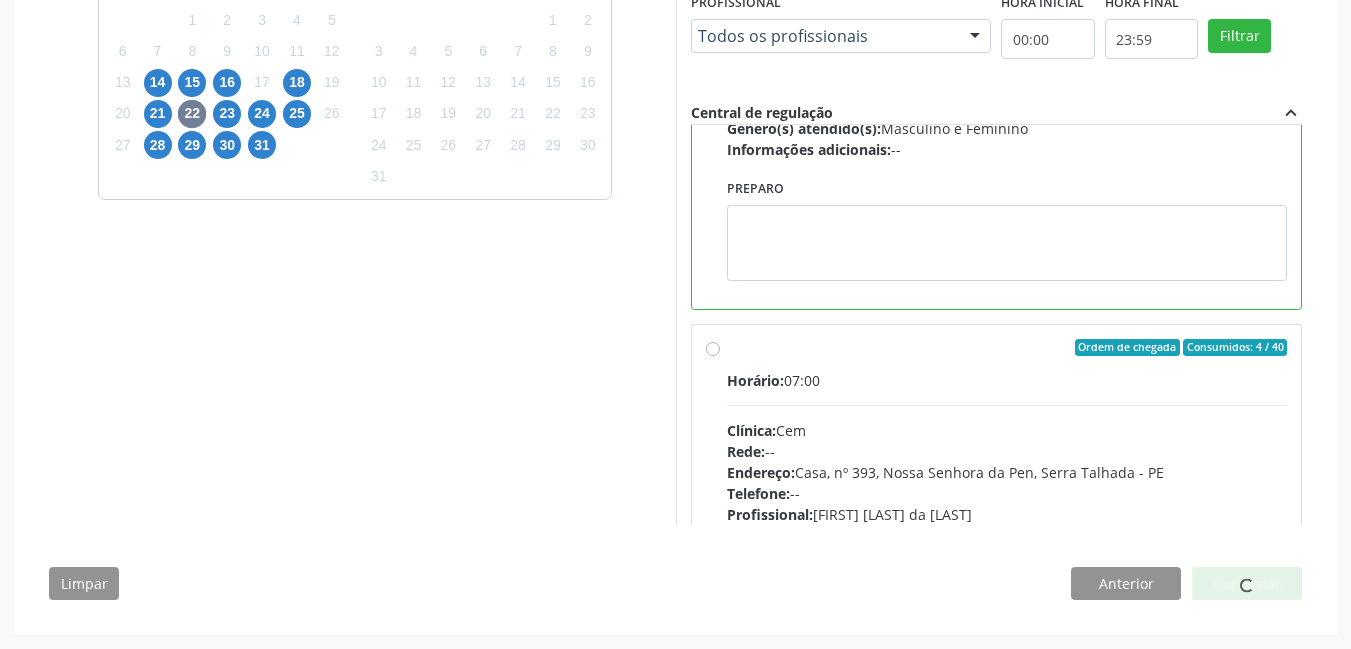 scroll, scrollTop: 0, scrollLeft: 0, axis: both 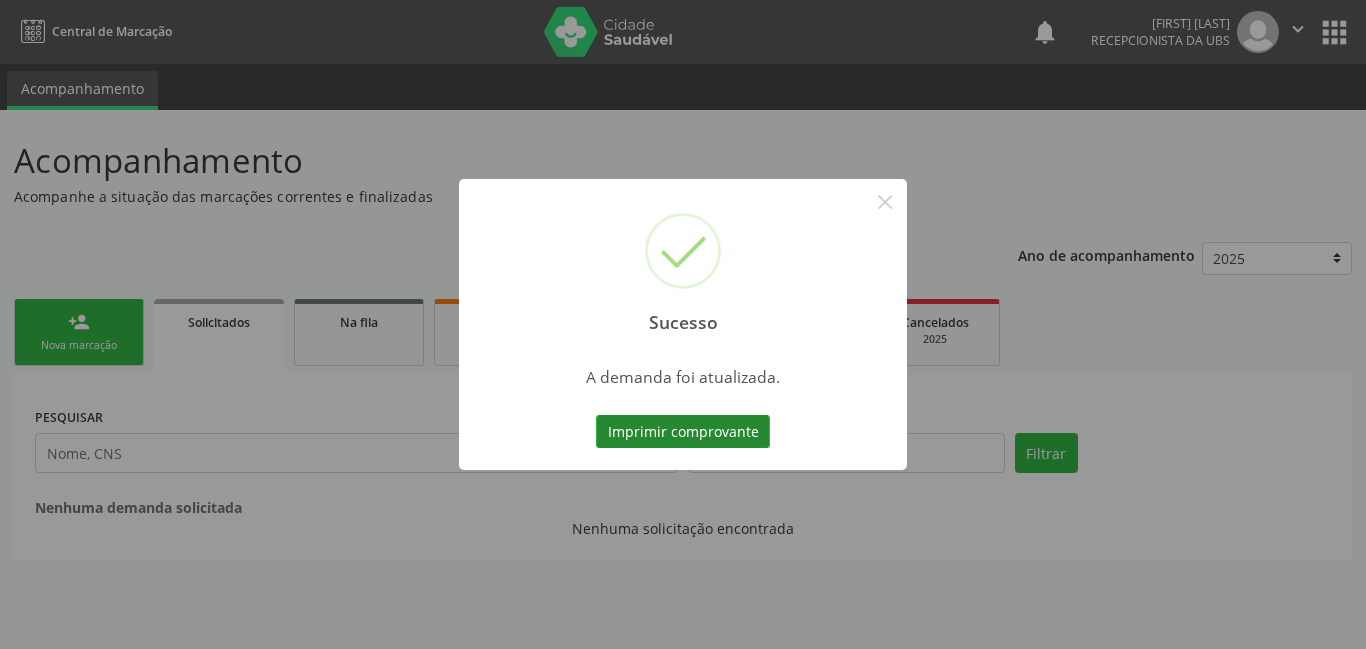 click on "Imprimir comprovante" at bounding box center (683, 432) 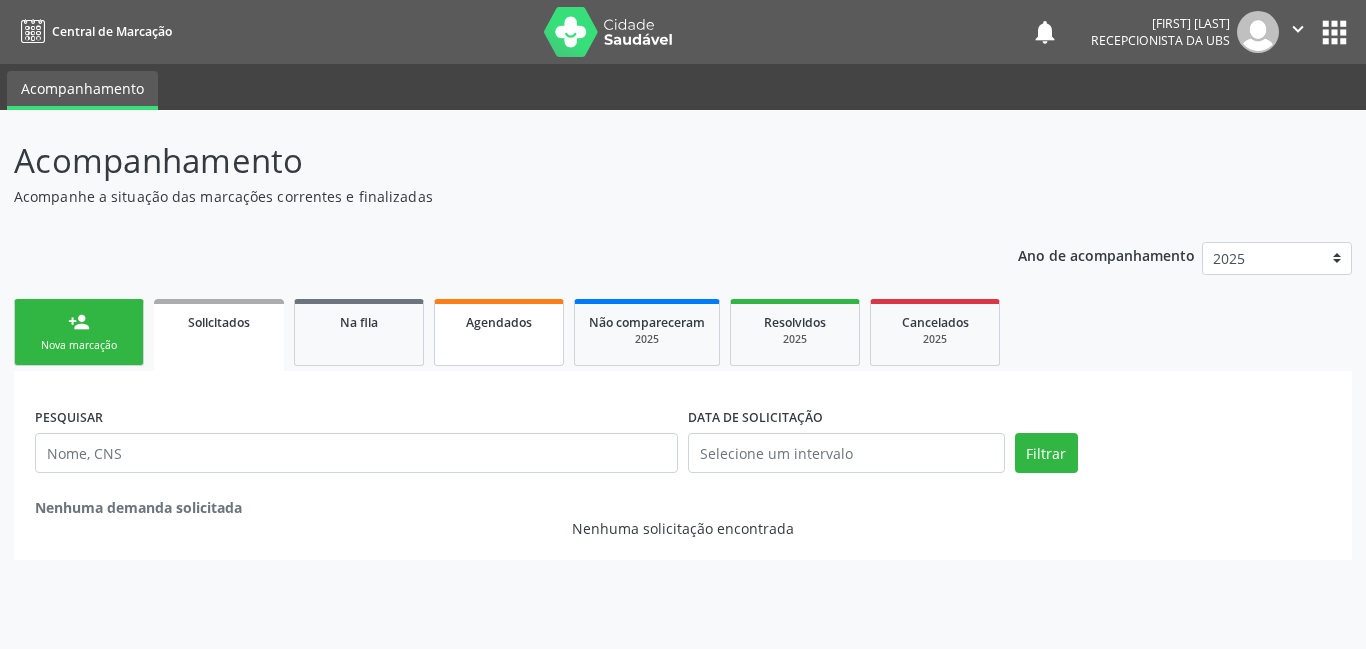 click on "Agendados" at bounding box center (499, 322) 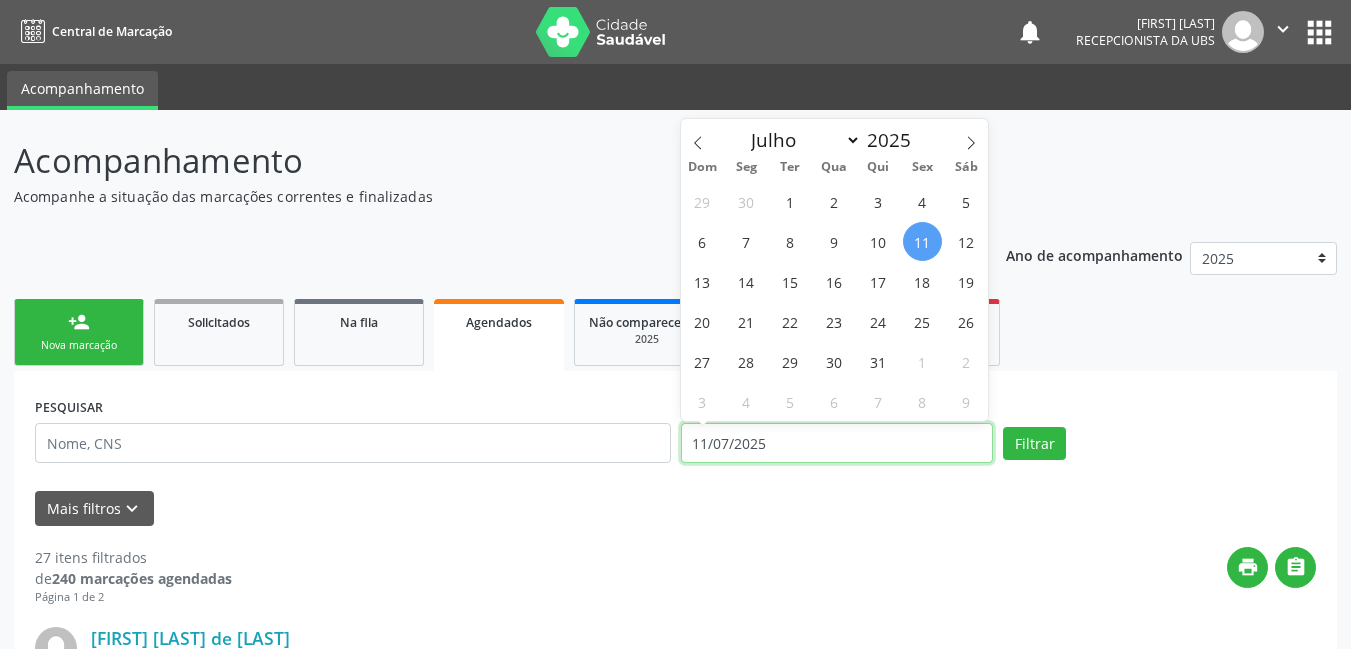 click on "11/07/2025" at bounding box center (837, 443) 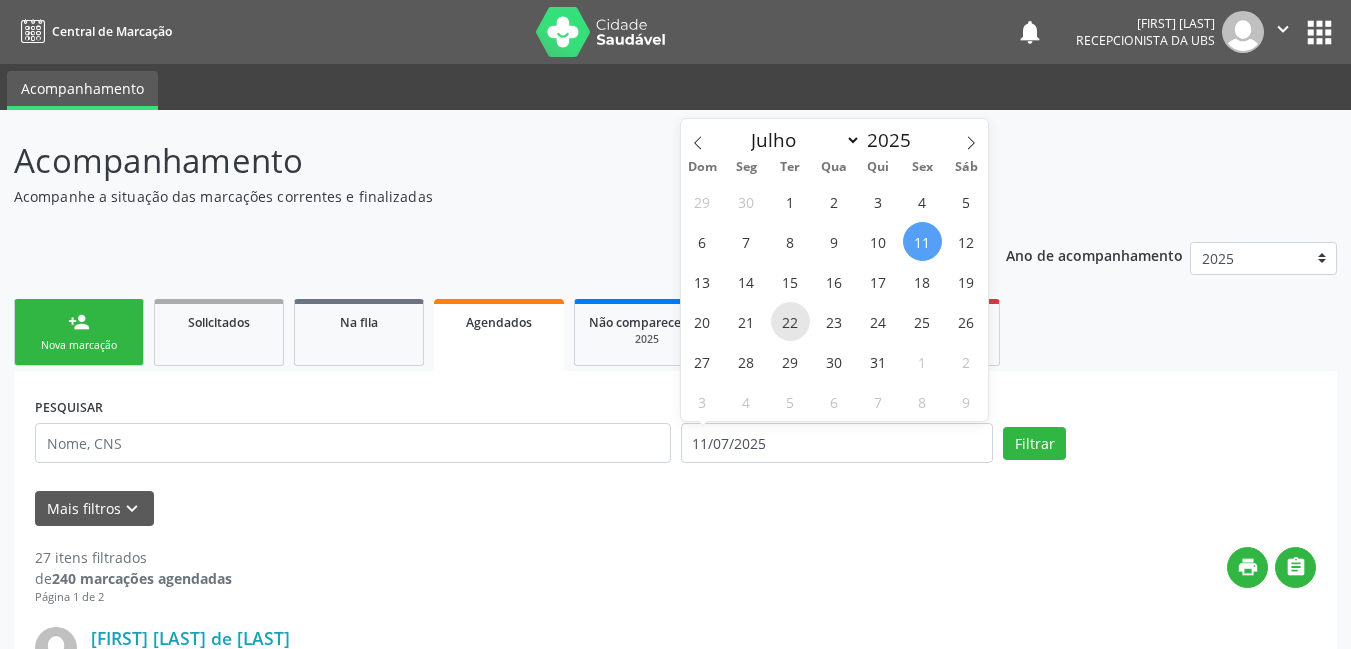 click on "22" at bounding box center (790, 321) 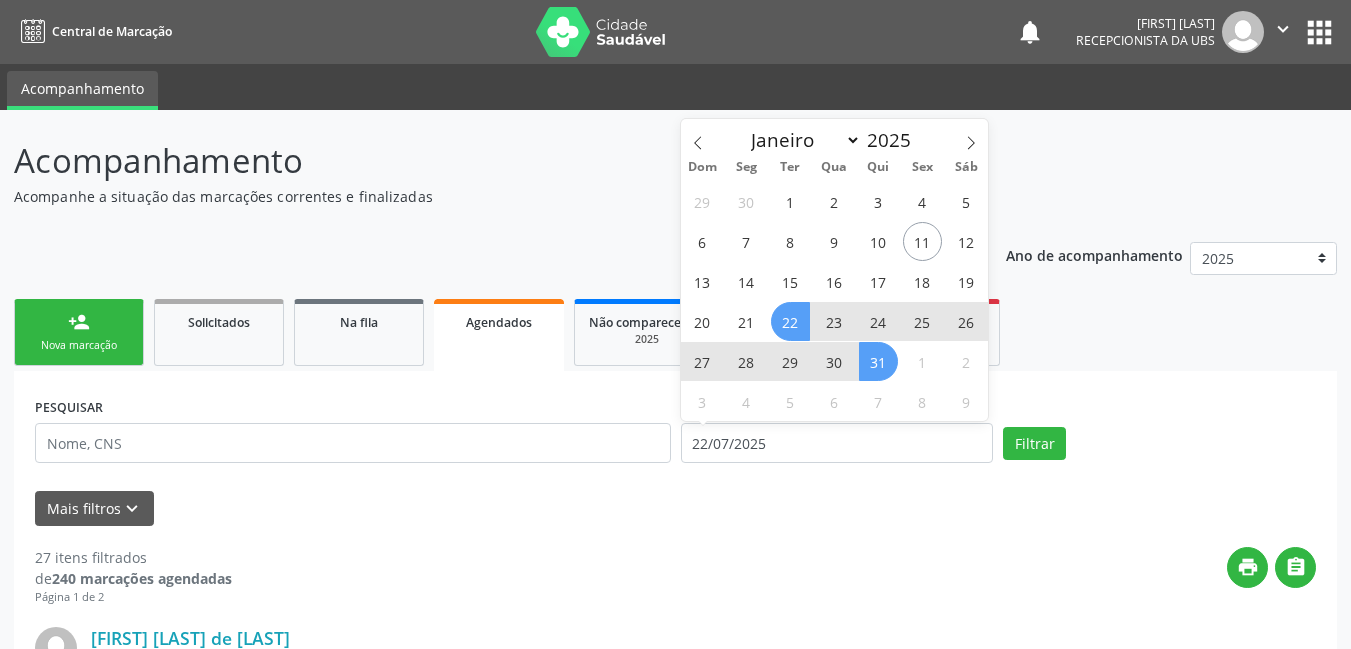 click on "31" at bounding box center (878, 361) 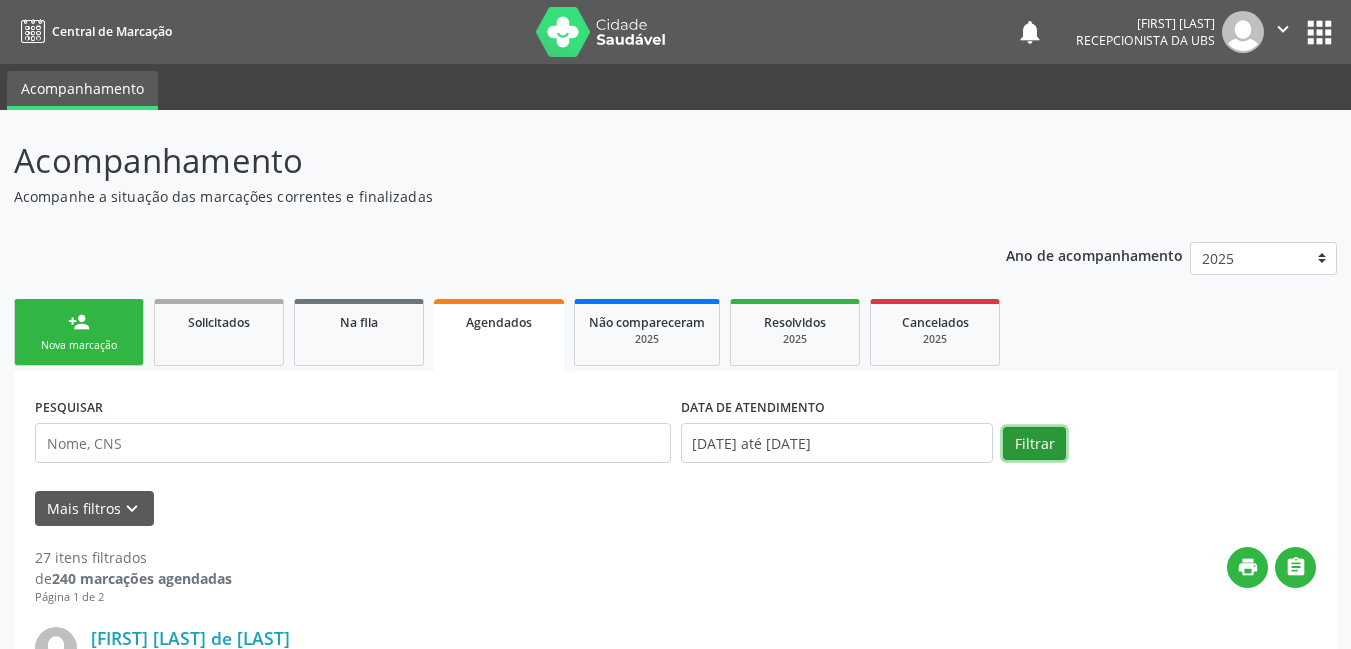 click on "Filtrar" at bounding box center (1034, 444) 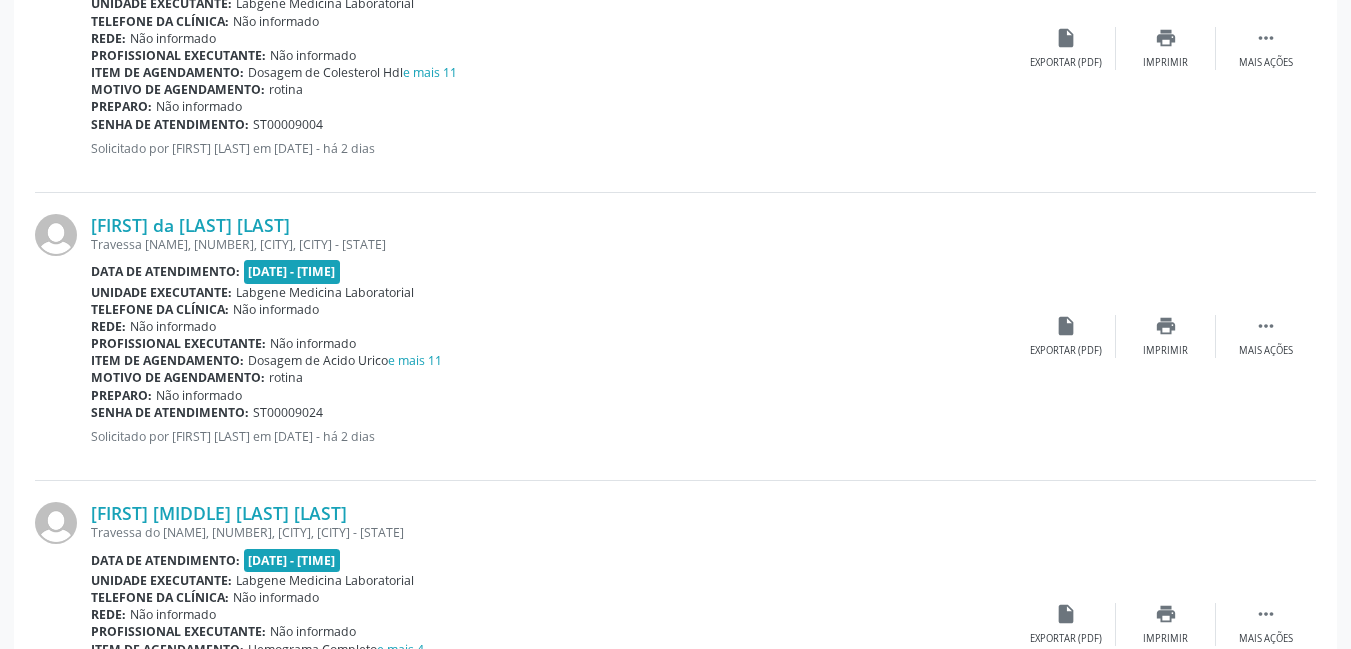 scroll, scrollTop: 3039, scrollLeft: 0, axis: vertical 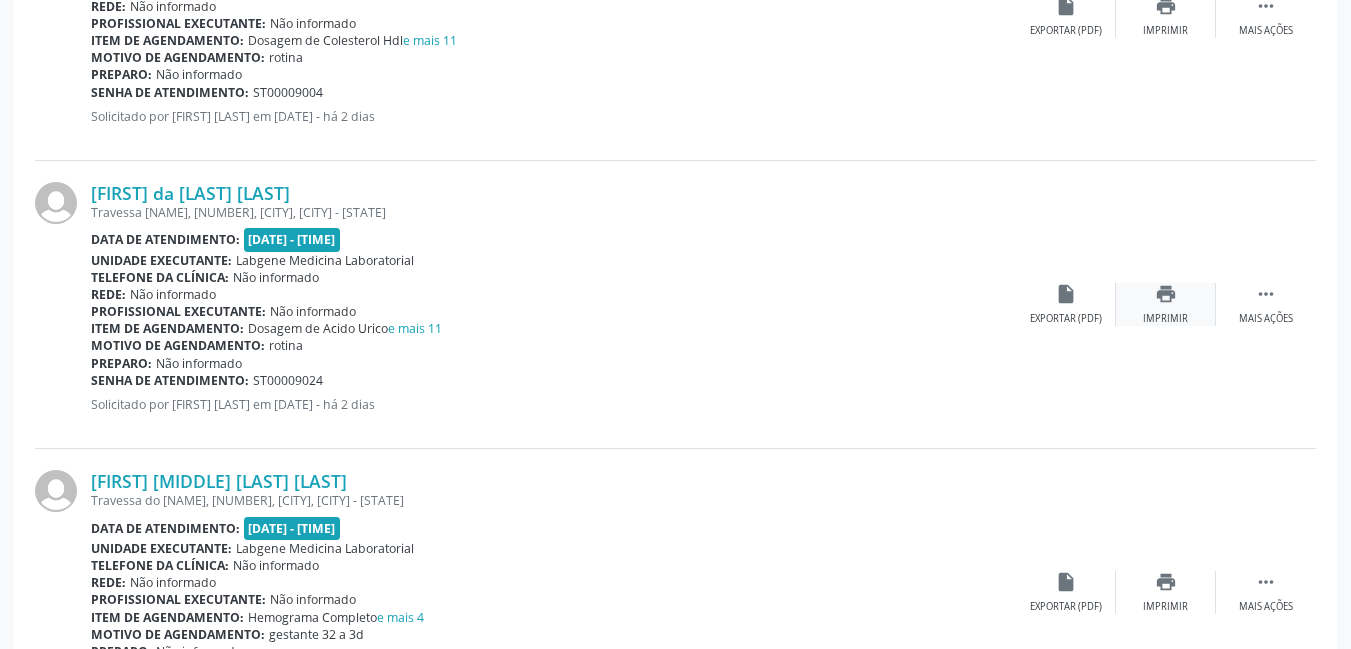 click on "Imprimir" at bounding box center [1165, 319] 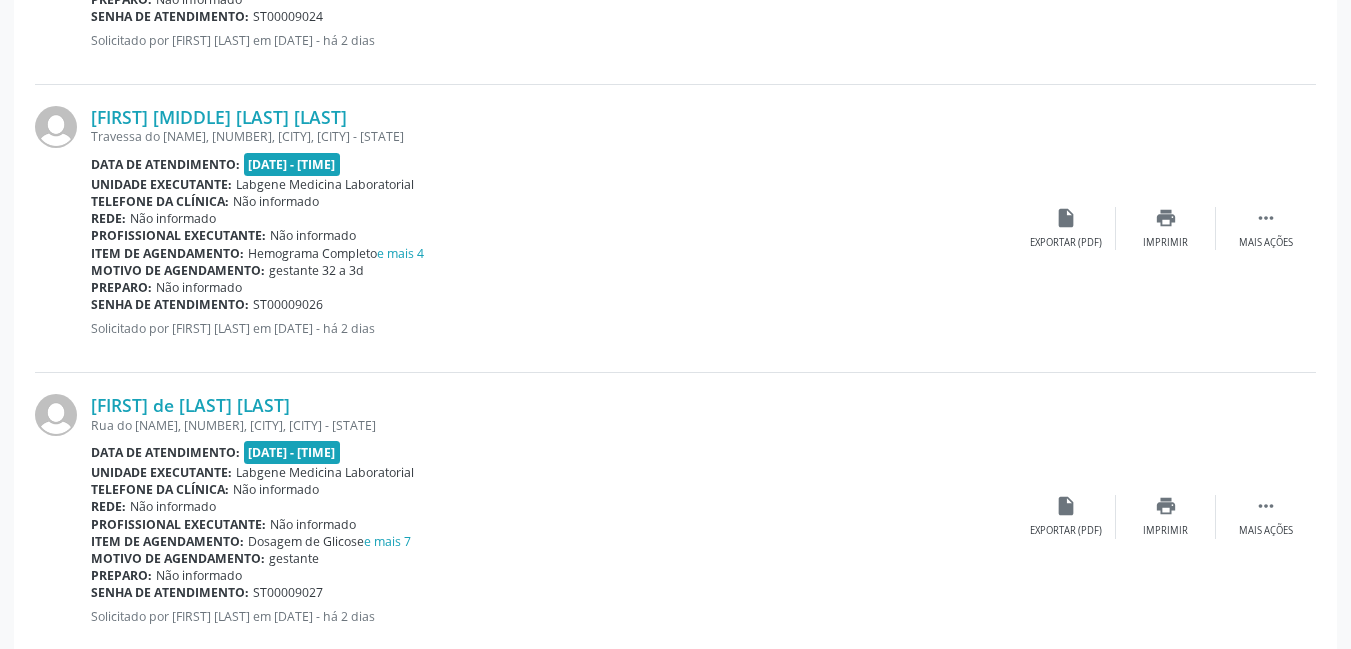 scroll, scrollTop: 3439, scrollLeft: 0, axis: vertical 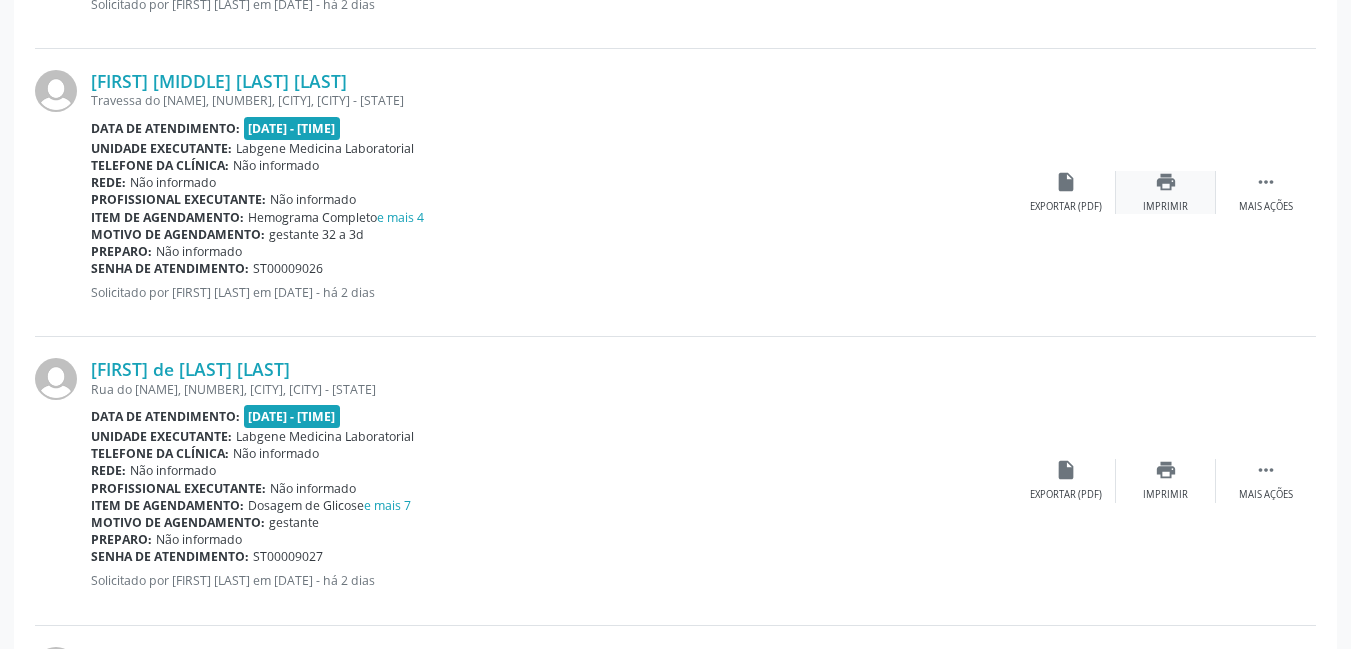 click on "Imprimir" at bounding box center (1165, 207) 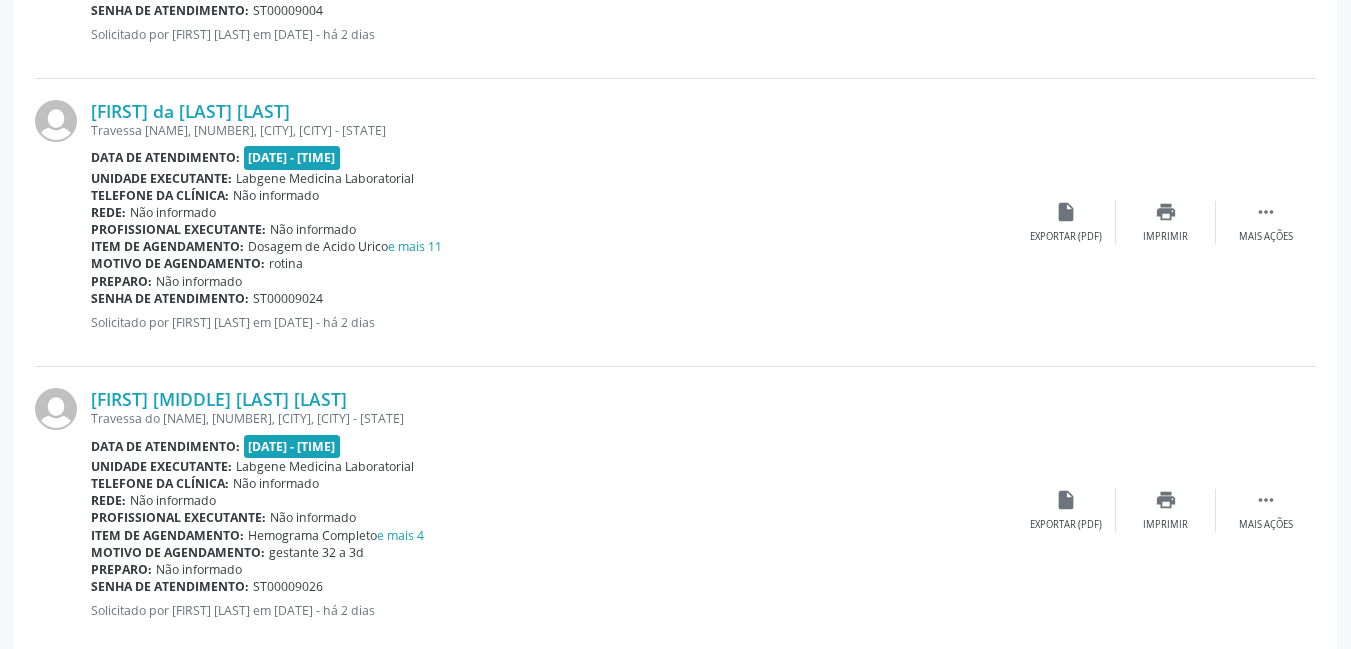 scroll, scrollTop: 3119, scrollLeft: 0, axis: vertical 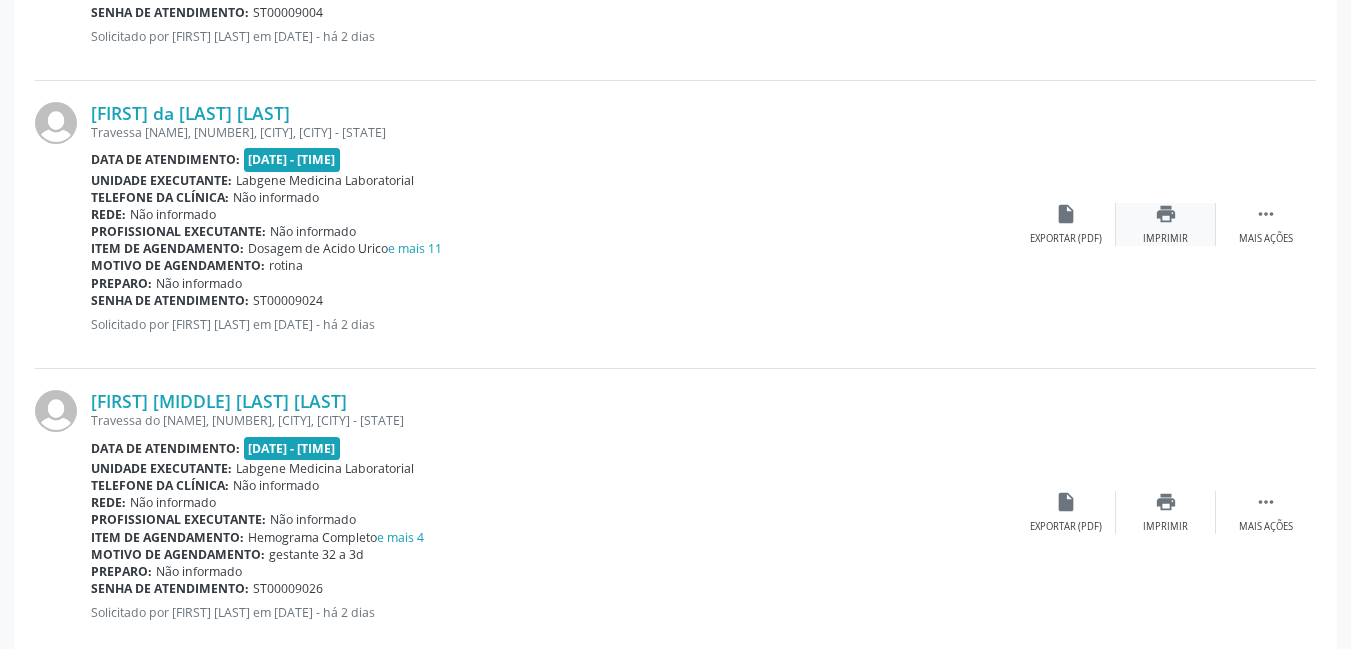 click on "Imprimir" at bounding box center [1165, 239] 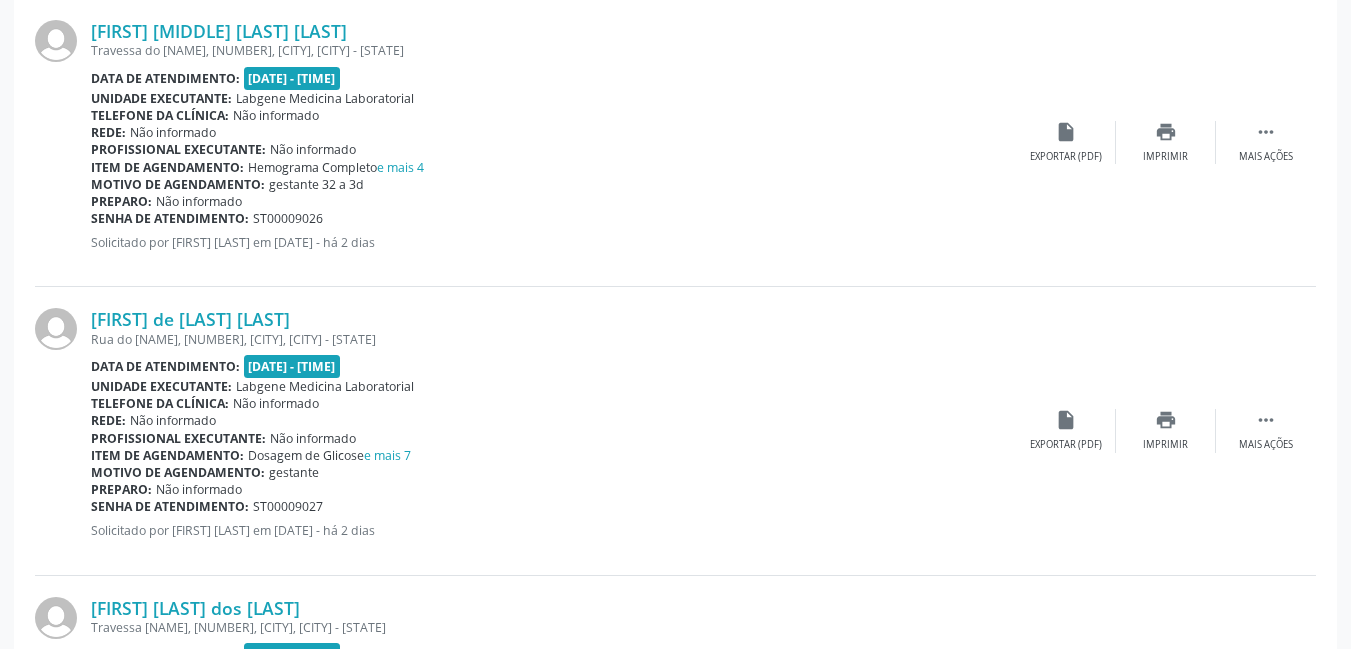 scroll, scrollTop: 3519, scrollLeft: 0, axis: vertical 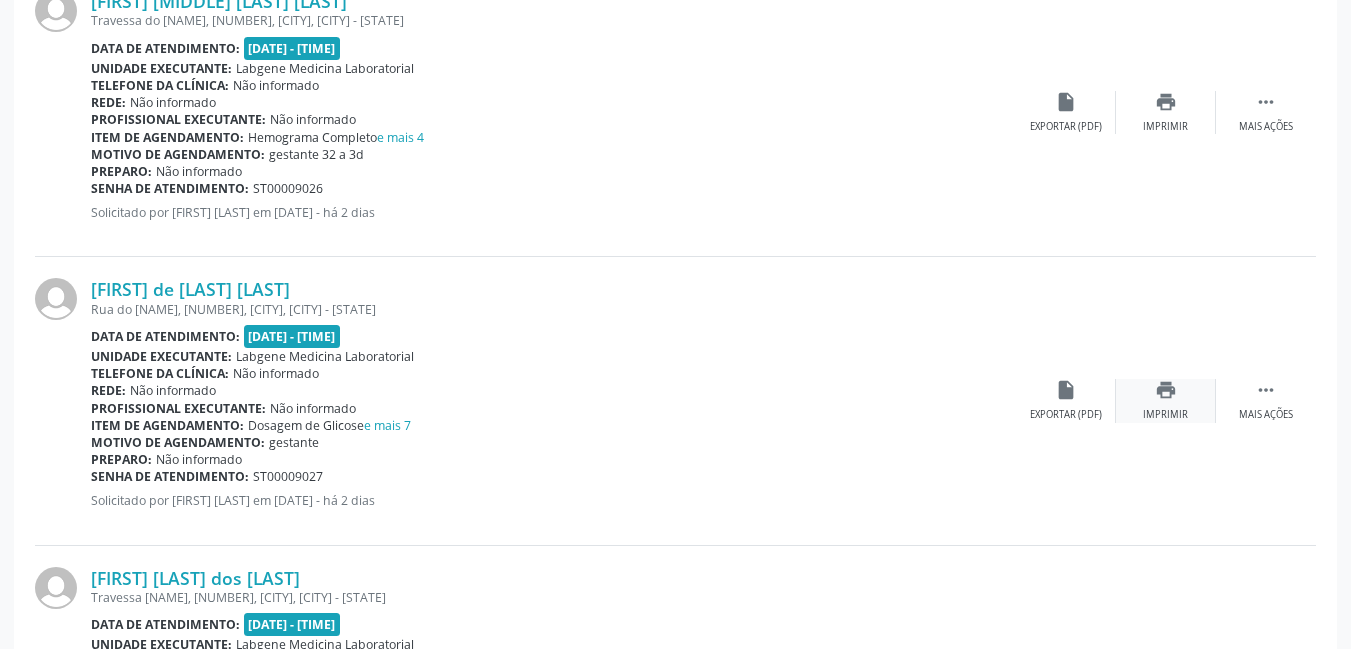 click on "print
Imprimir" at bounding box center (1166, 400) 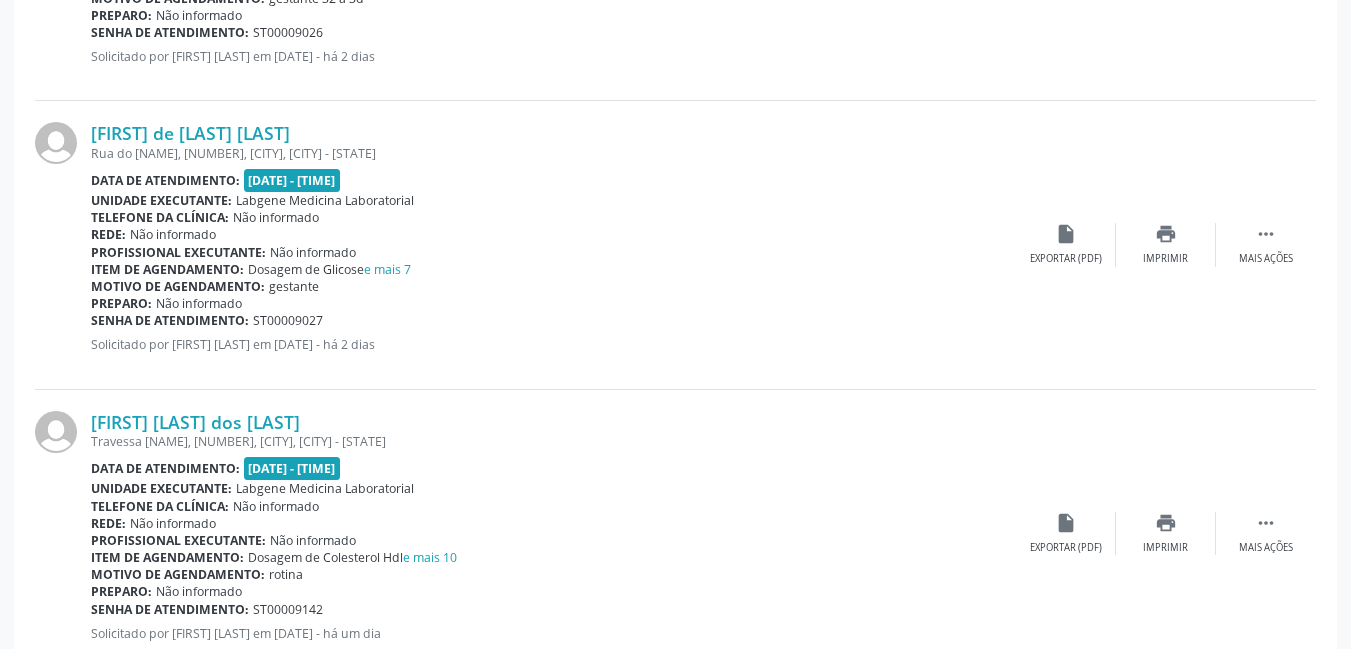 scroll, scrollTop: 3679, scrollLeft: 0, axis: vertical 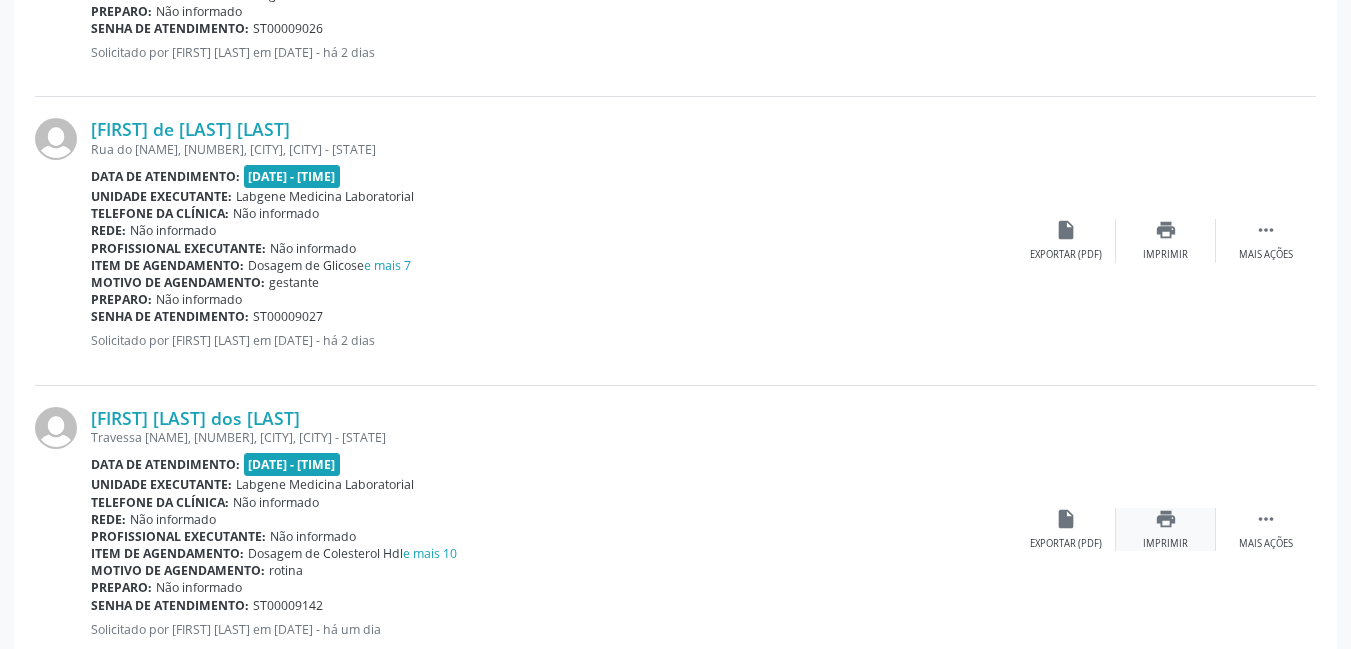 click on "print" at bounding box center [1166, 519] 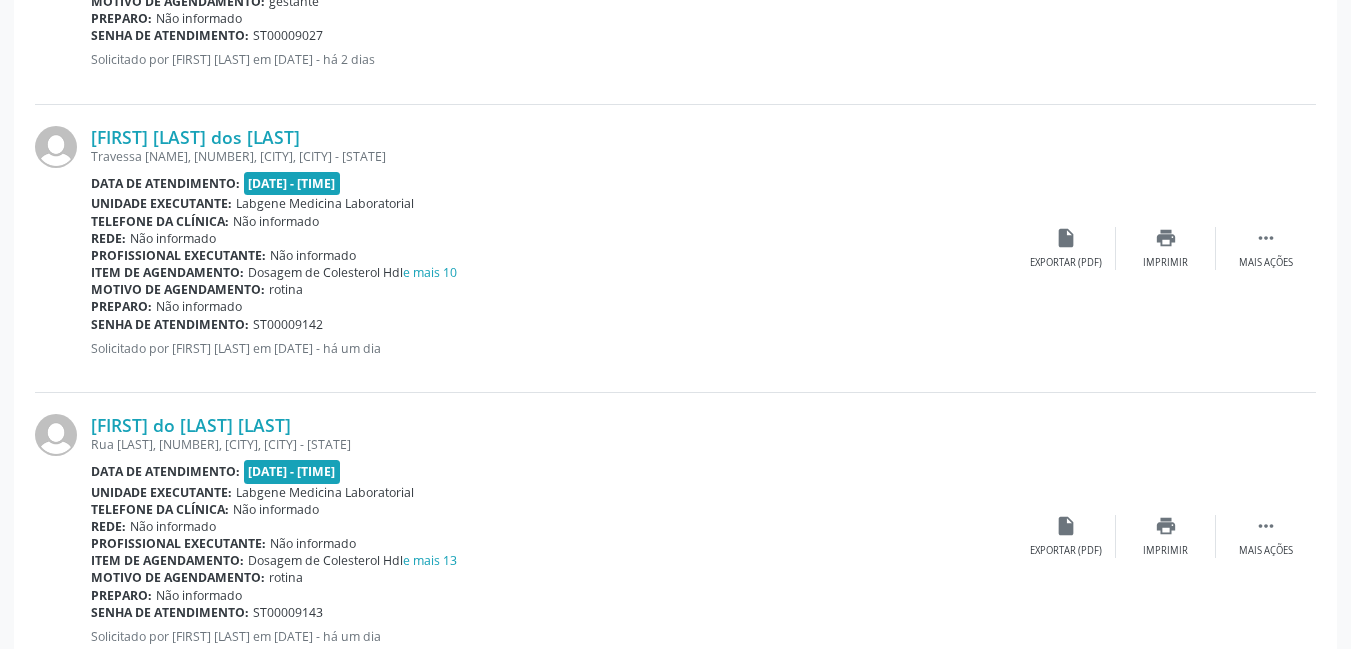scroll, scrollTop: 3999, scrollLeft: 0, axis: vertical 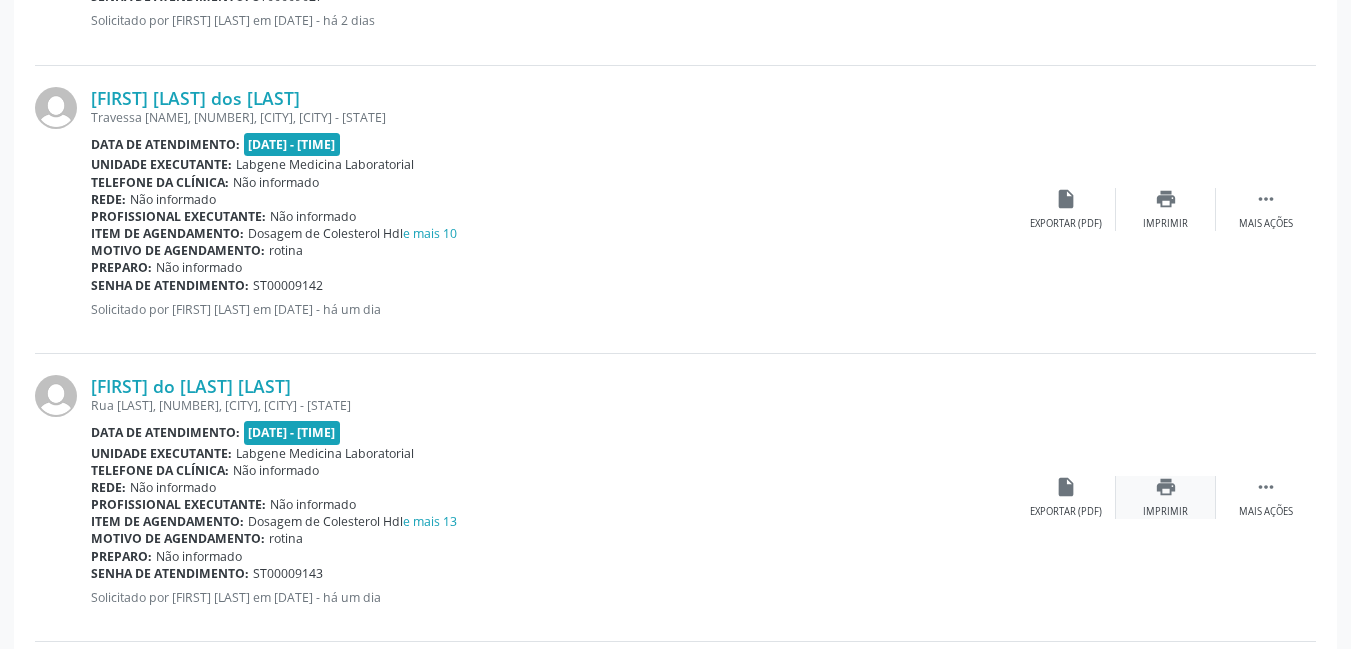 click on "print
Imprimir" at bounding box center [1166, 497] 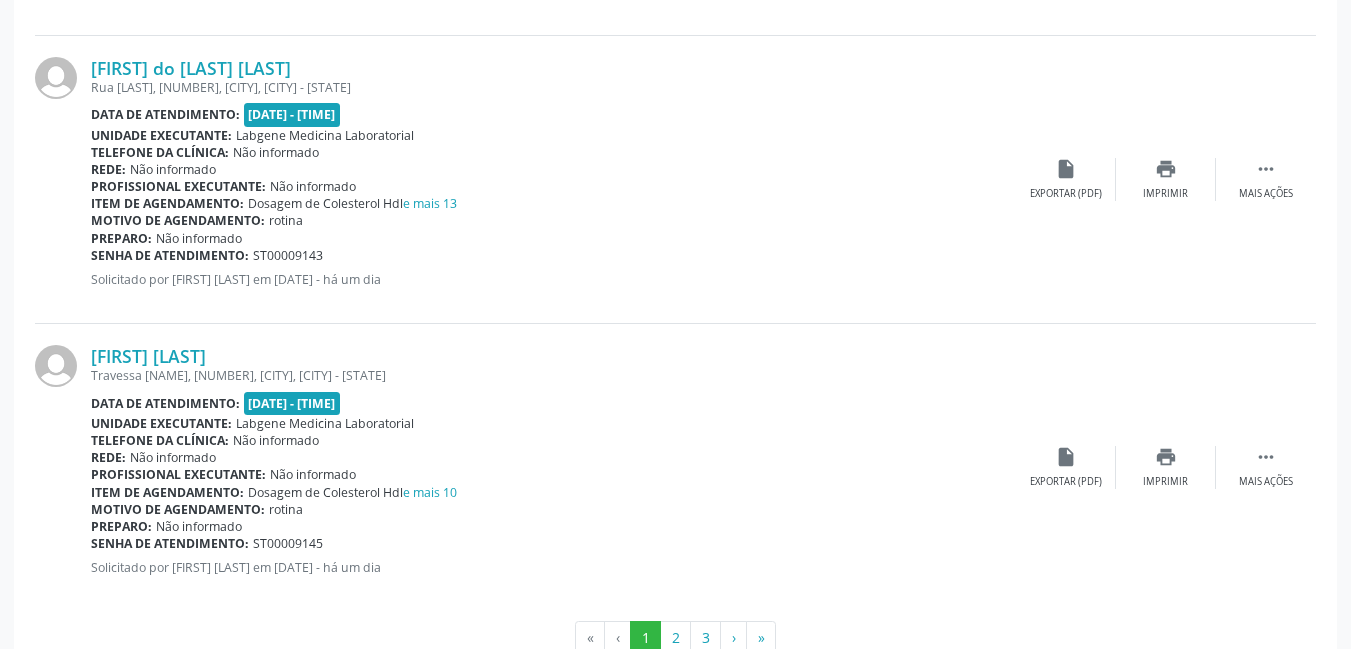 scroll, scrollTop: 4319, scrollLeft: 0, axis: vertical 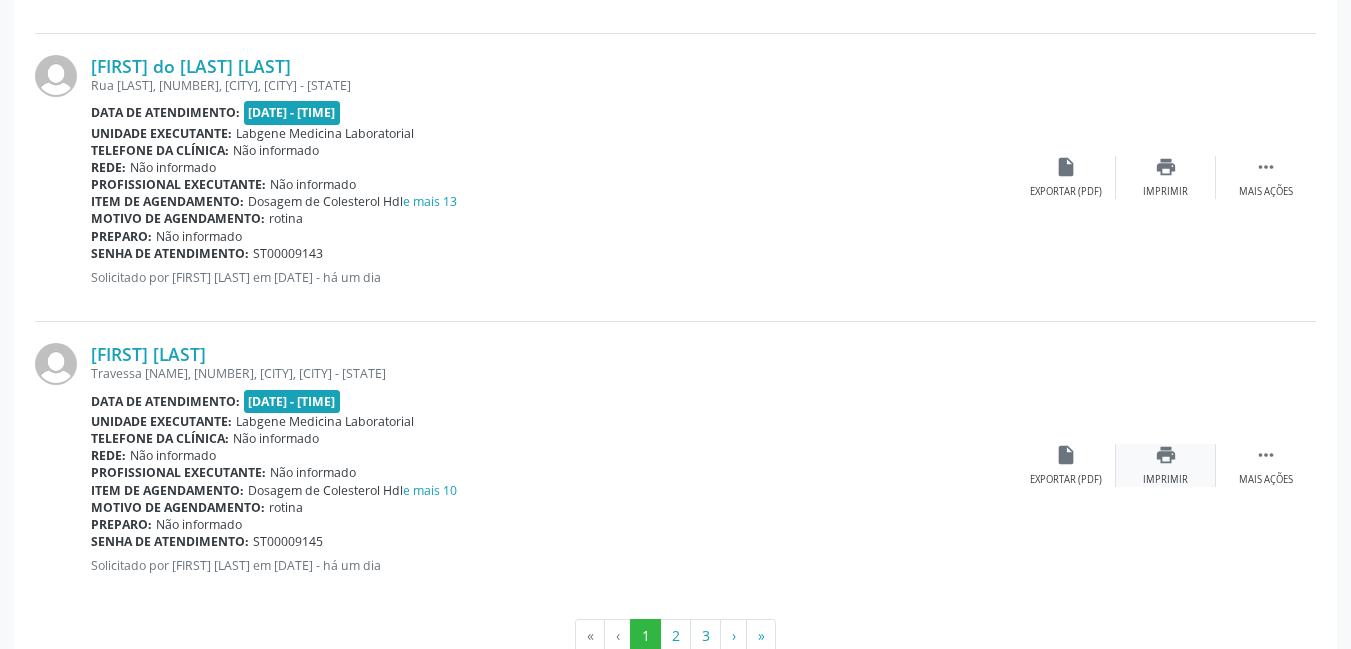 click on "print" at bounding box center [1166, 455] 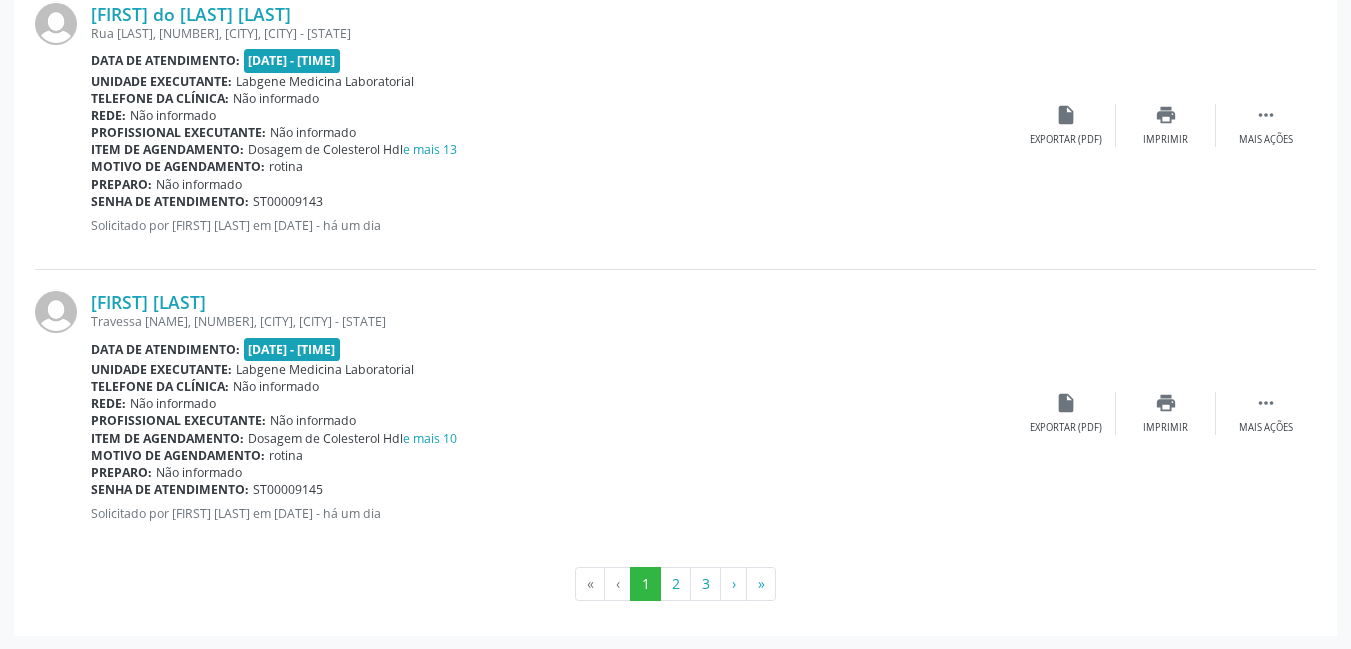 scroll, scrollTop: 4372, scrollLeft: 0, axis: vertical 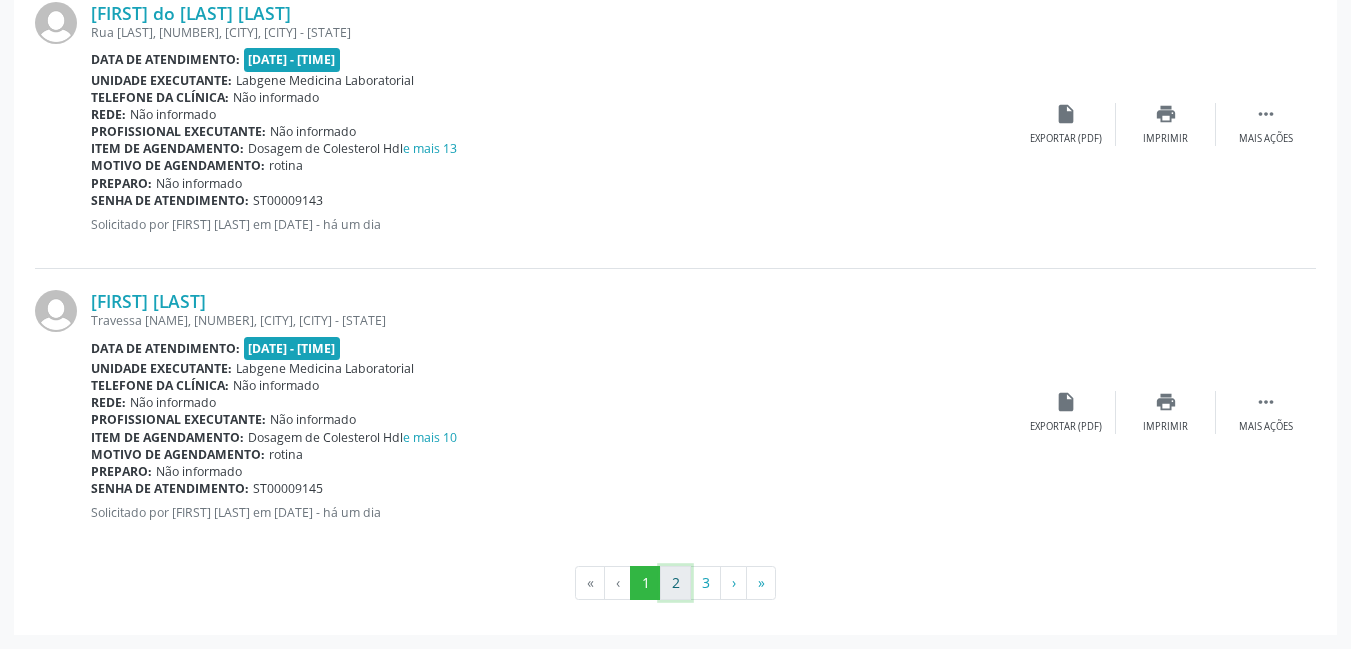 click on "2" at bounding box center [675, 583] 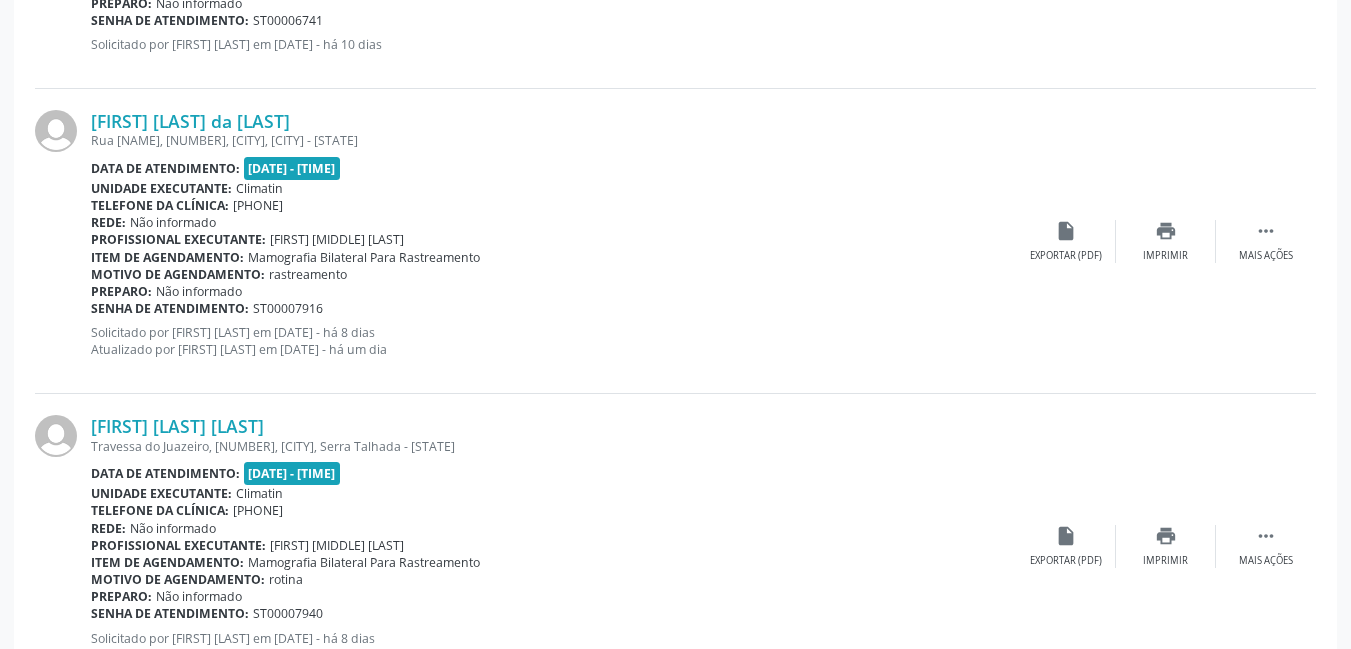 scroll, scrollTop: 2286, scrollLeft: 0, axis: vertical 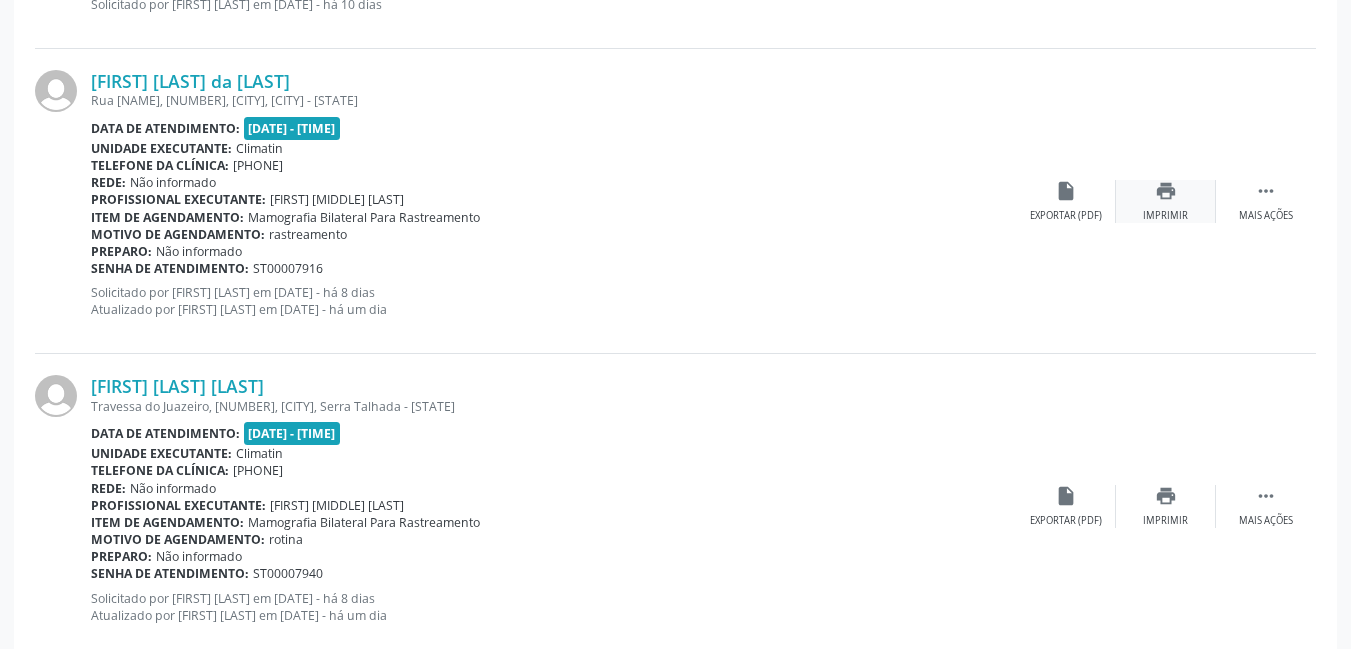click on "print" at bounding box center (1166, 191) 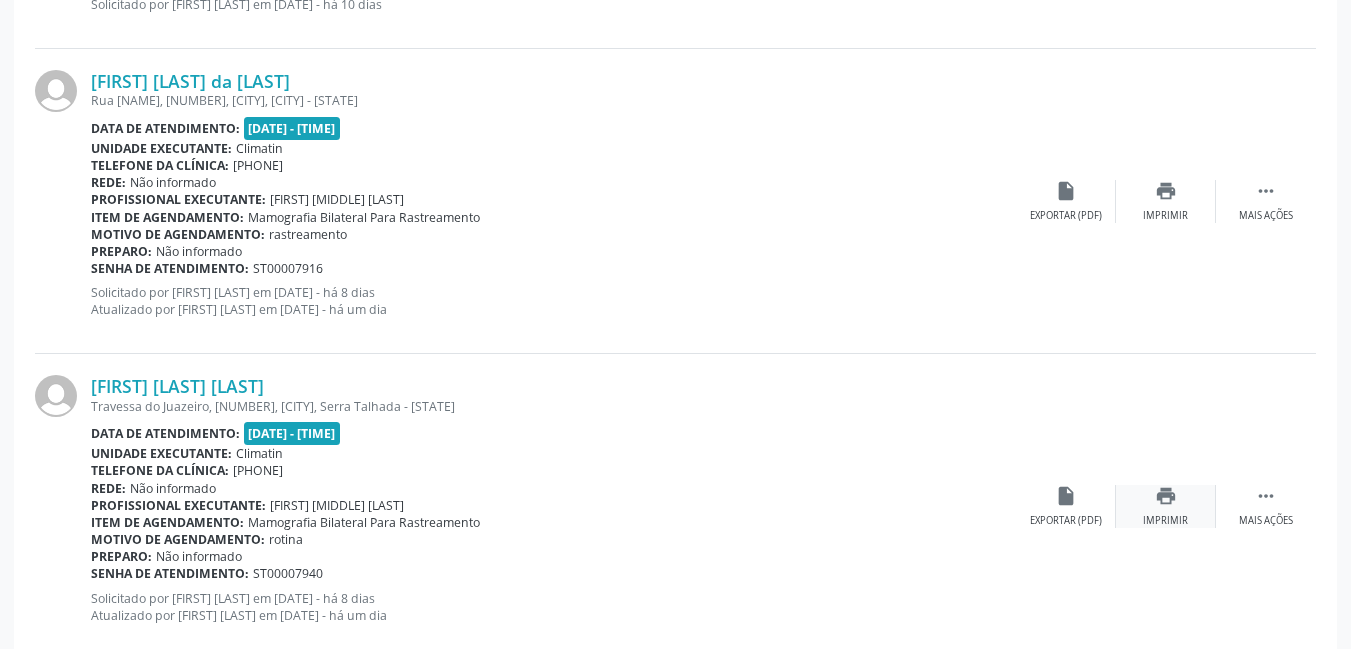 click on "print
Imprimir" at bounding box center (1166, 506) 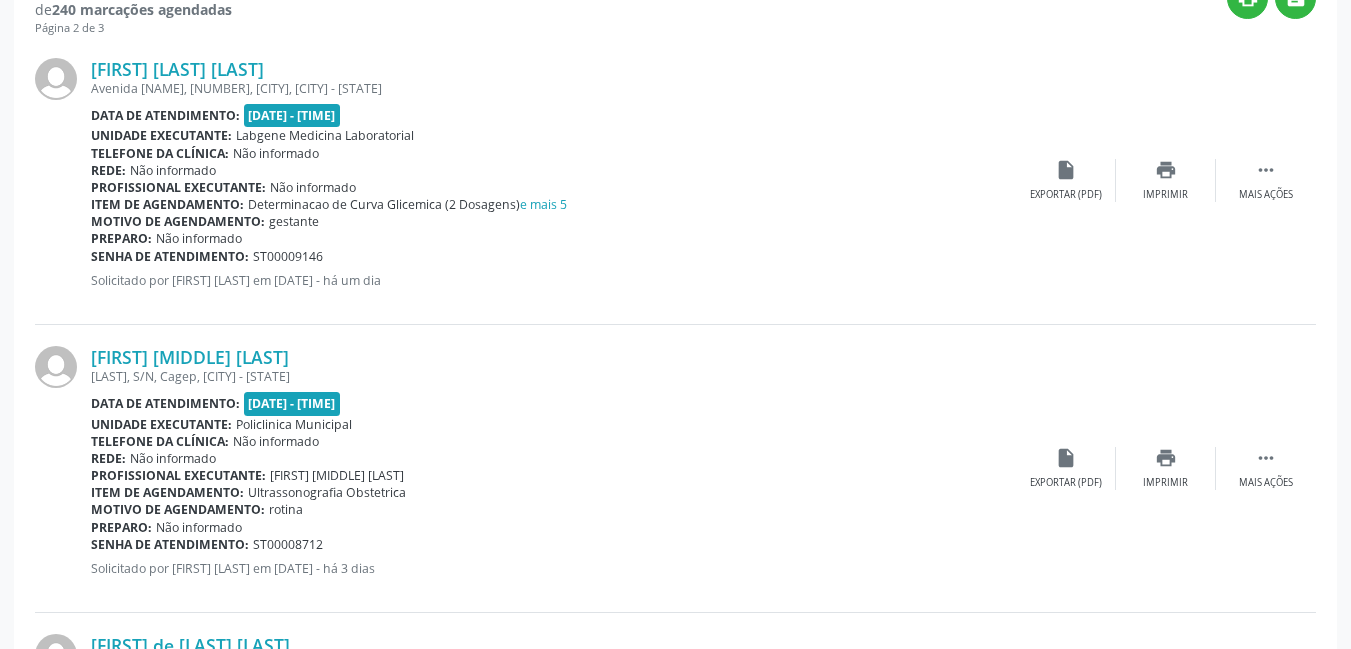 scroll, scrollTop: 566, scrollLeft: 0, axis: vertical 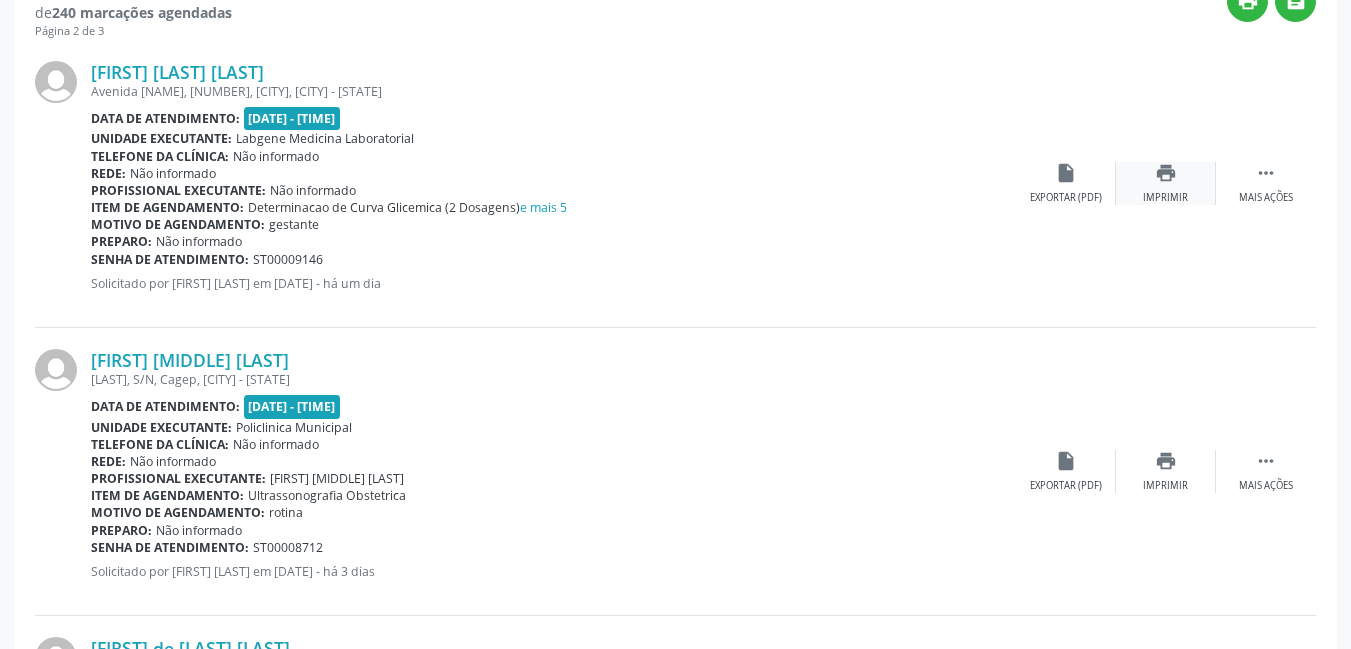 click on "print
Imprimir" at bounding box center (1166, 183) 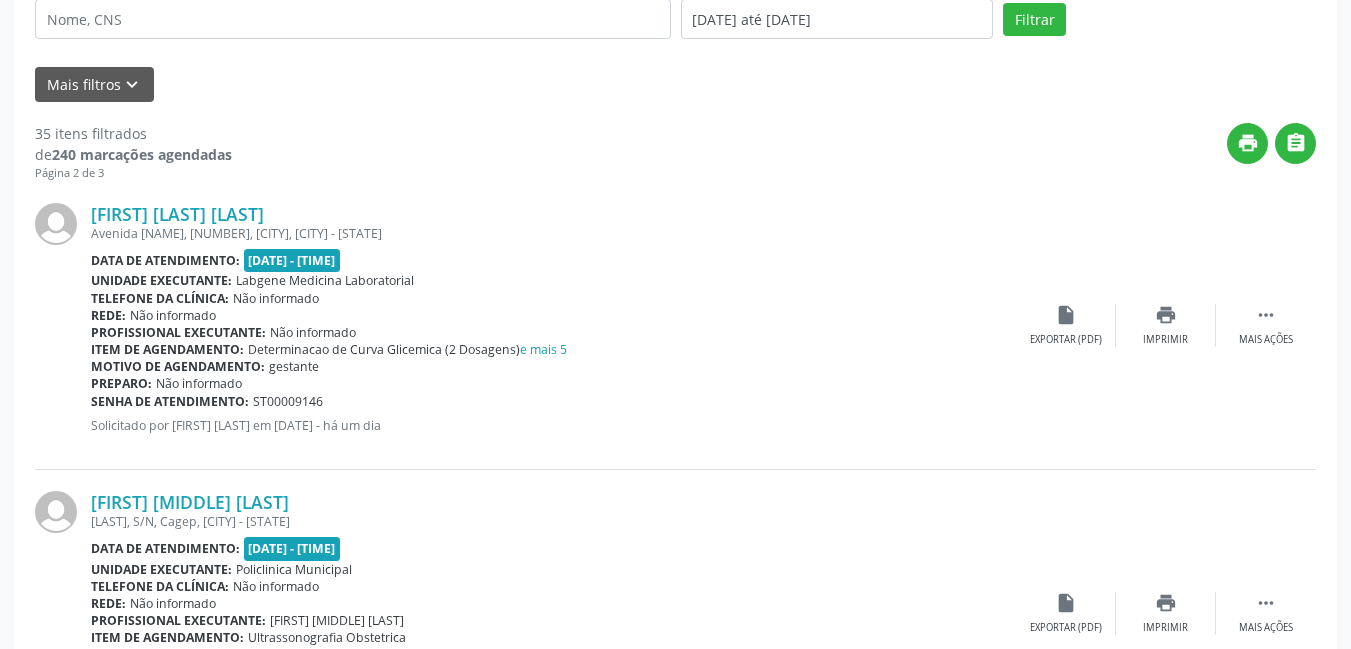 scroll, scrollTop: 406, scrollLeft: 0, axis: vertical 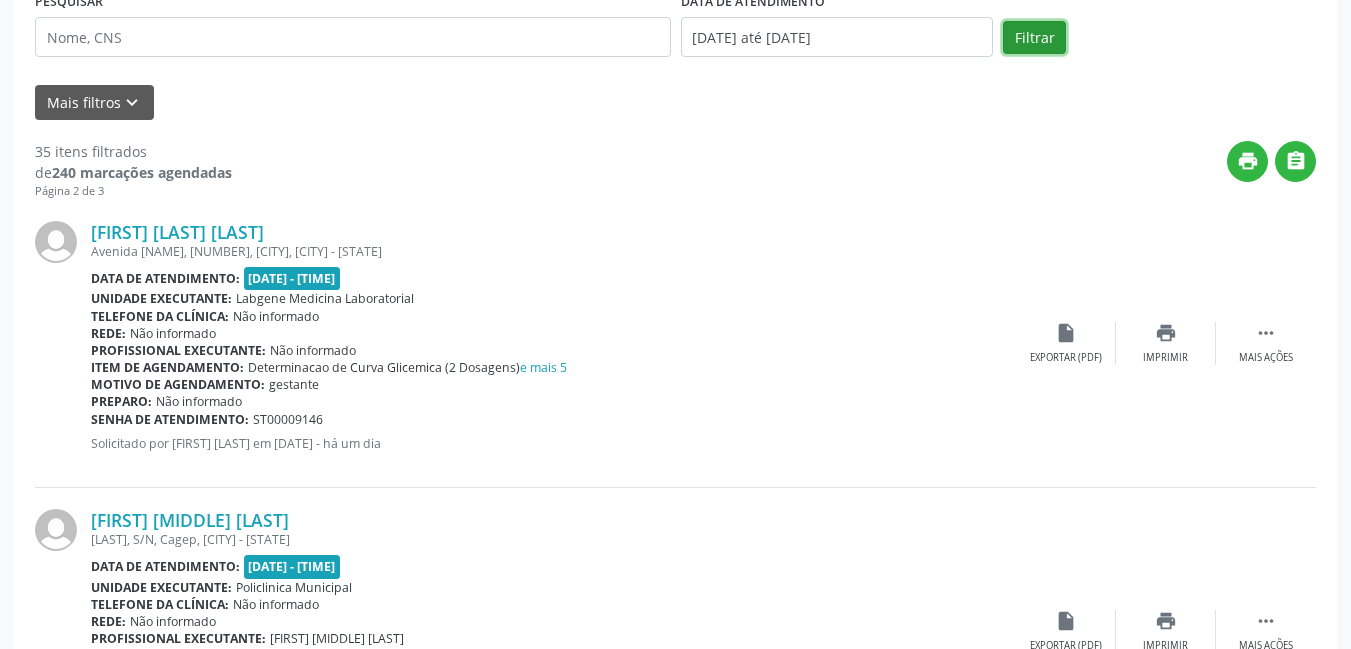 click on "Filtrar" at bounding box center [1034, 38] 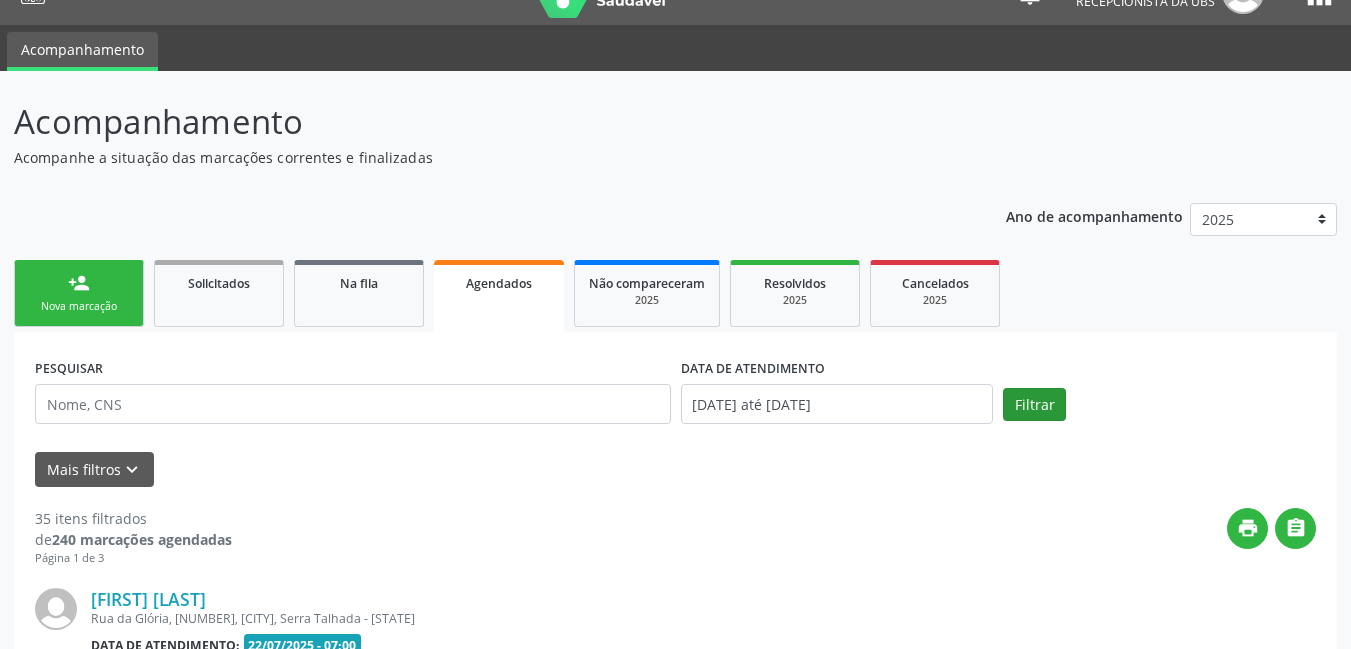 scroll, scrollTop: 406, scrollLeft: 0, axis: vertical 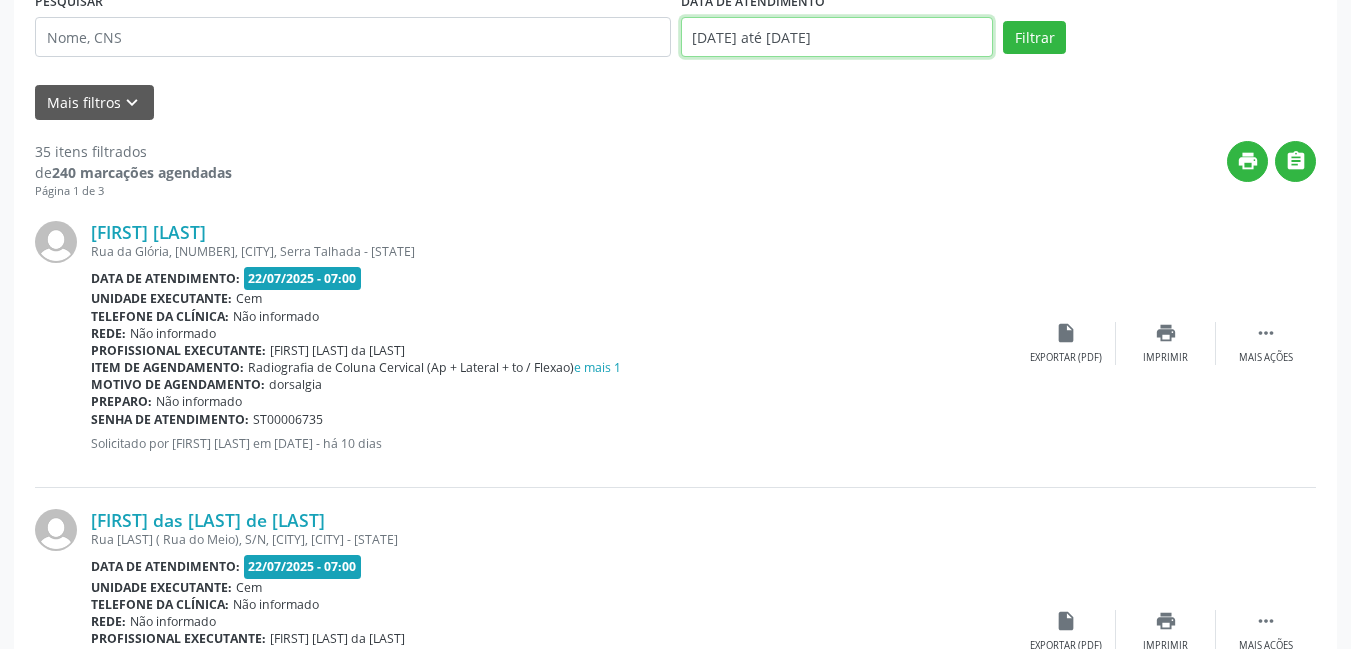 click on "[DATE] até [DATE]" at bounding box center (837, 37) 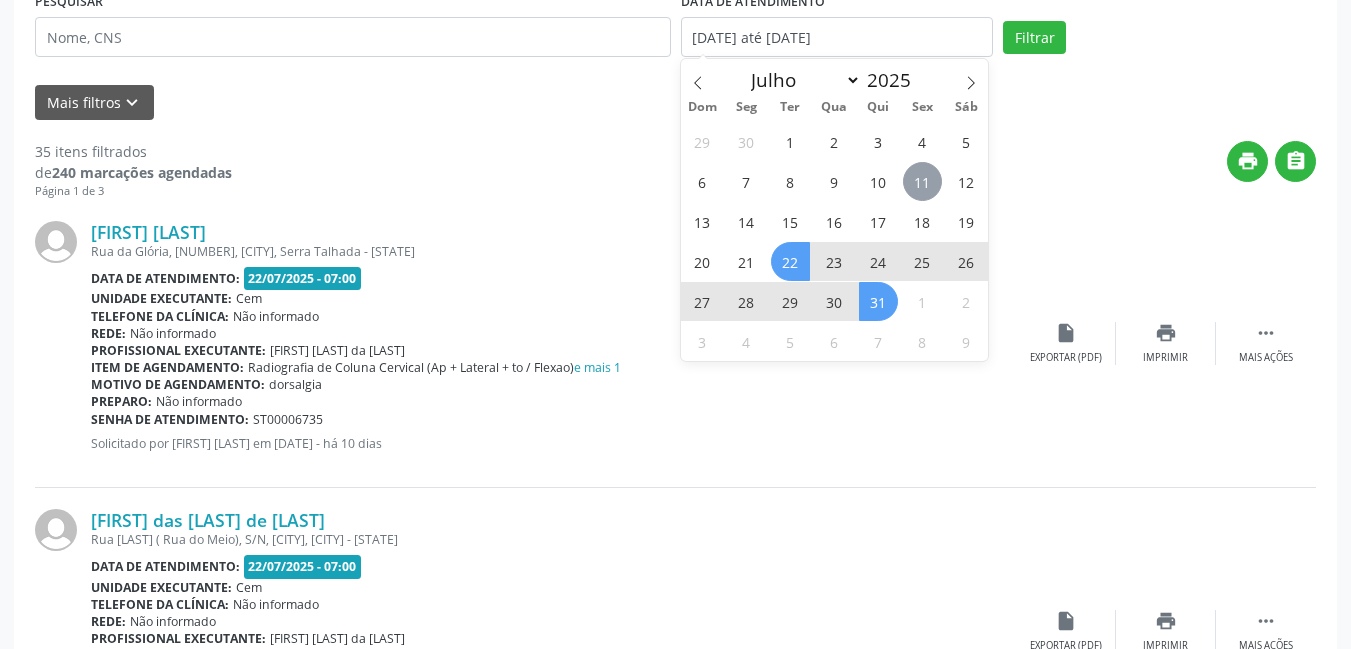 click on "11" at bounding box center (922, 181) 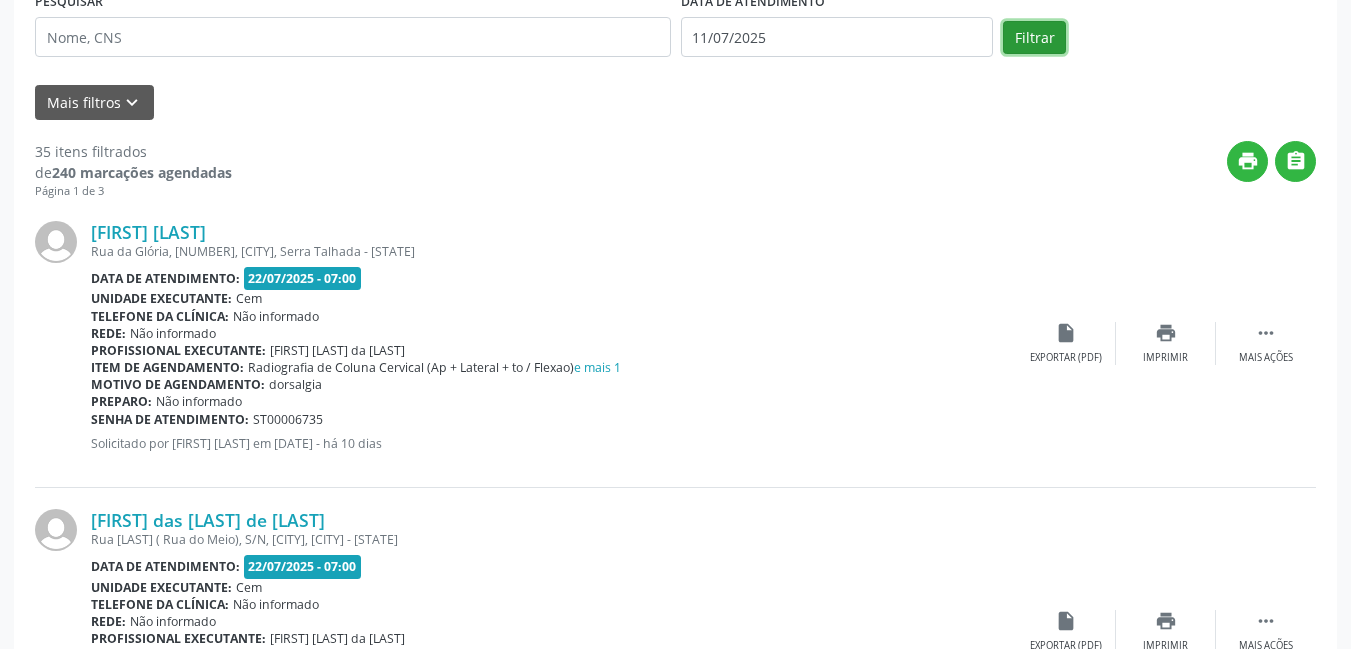 click on "Filtrar" at bounding box center (1034, 38) 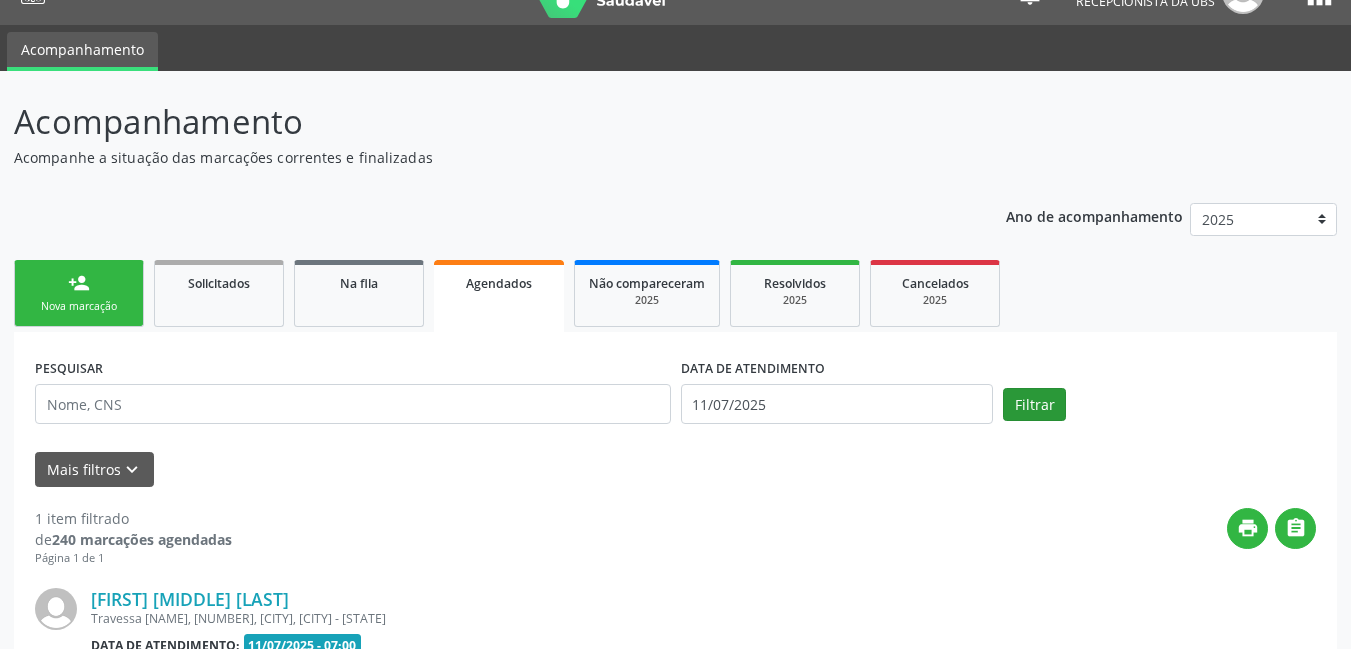 scroll, scrollTop: 279, scrollLeft: 0, axis: vertical 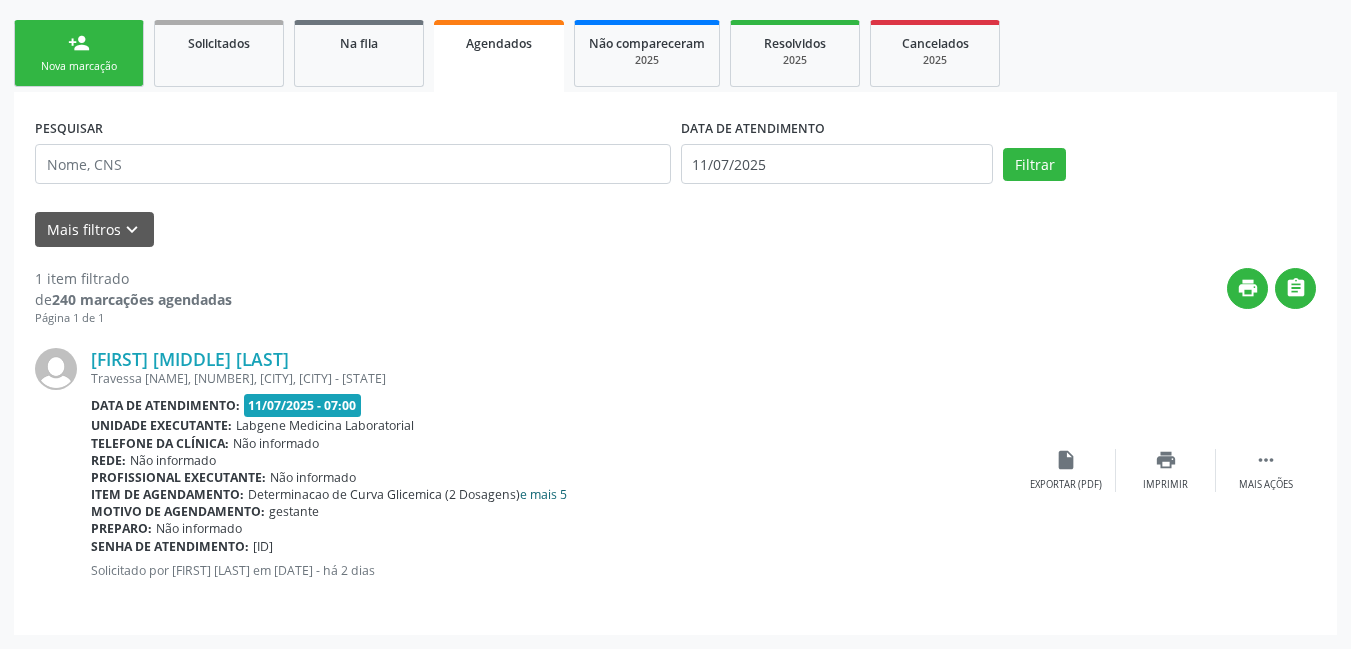 click on "e mais 5" at bounding box center [543, 494] 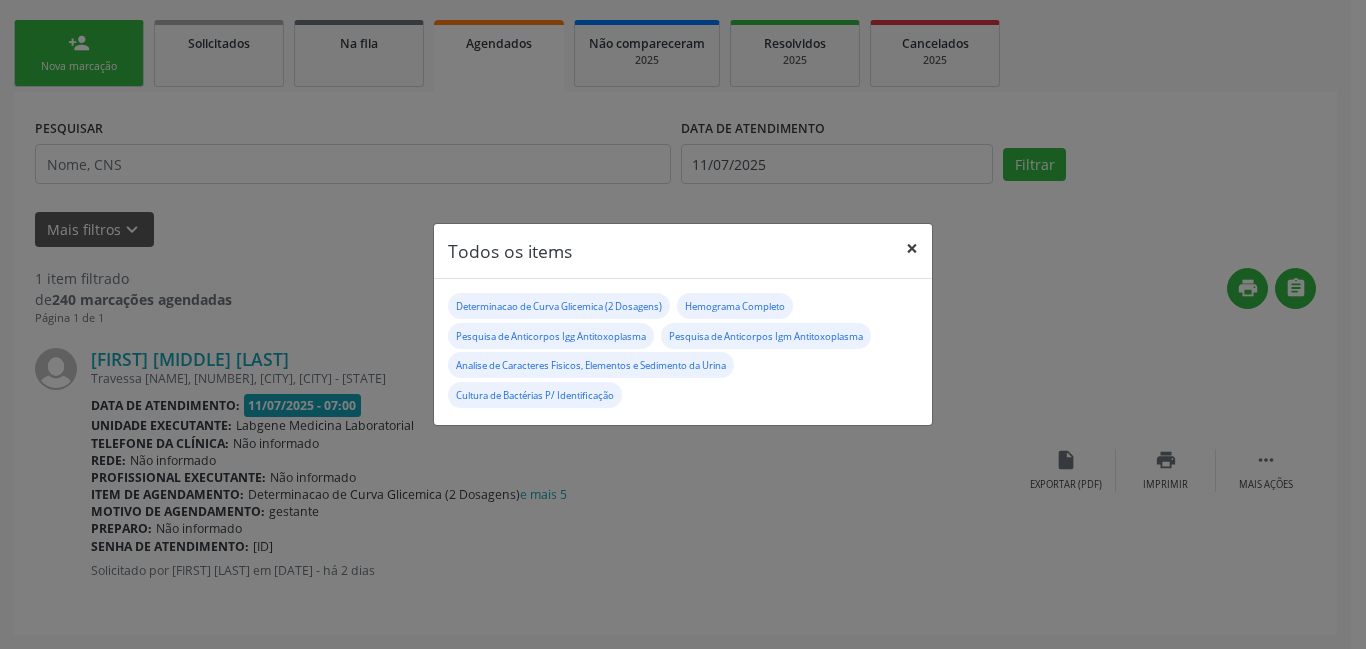 click on "×" at bounding box center (912, 248) 